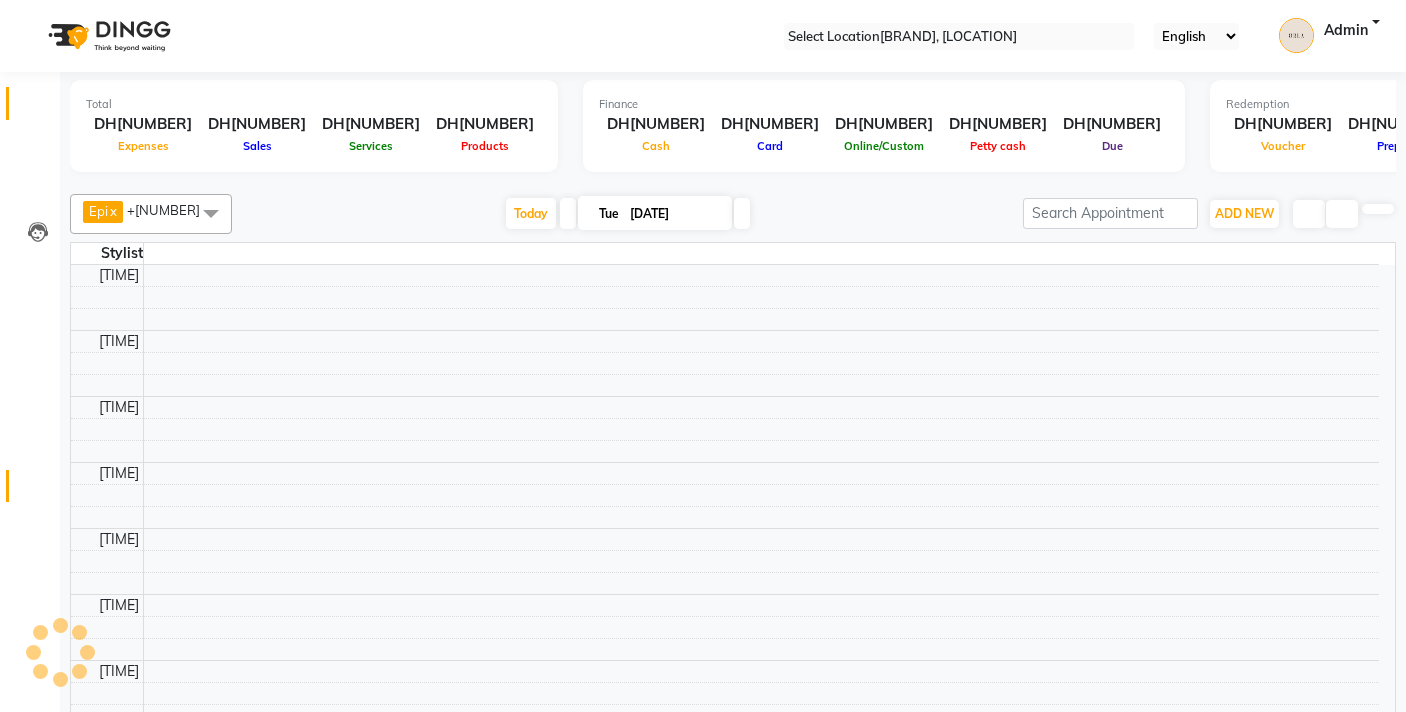 click at bounding box center [38, 491] 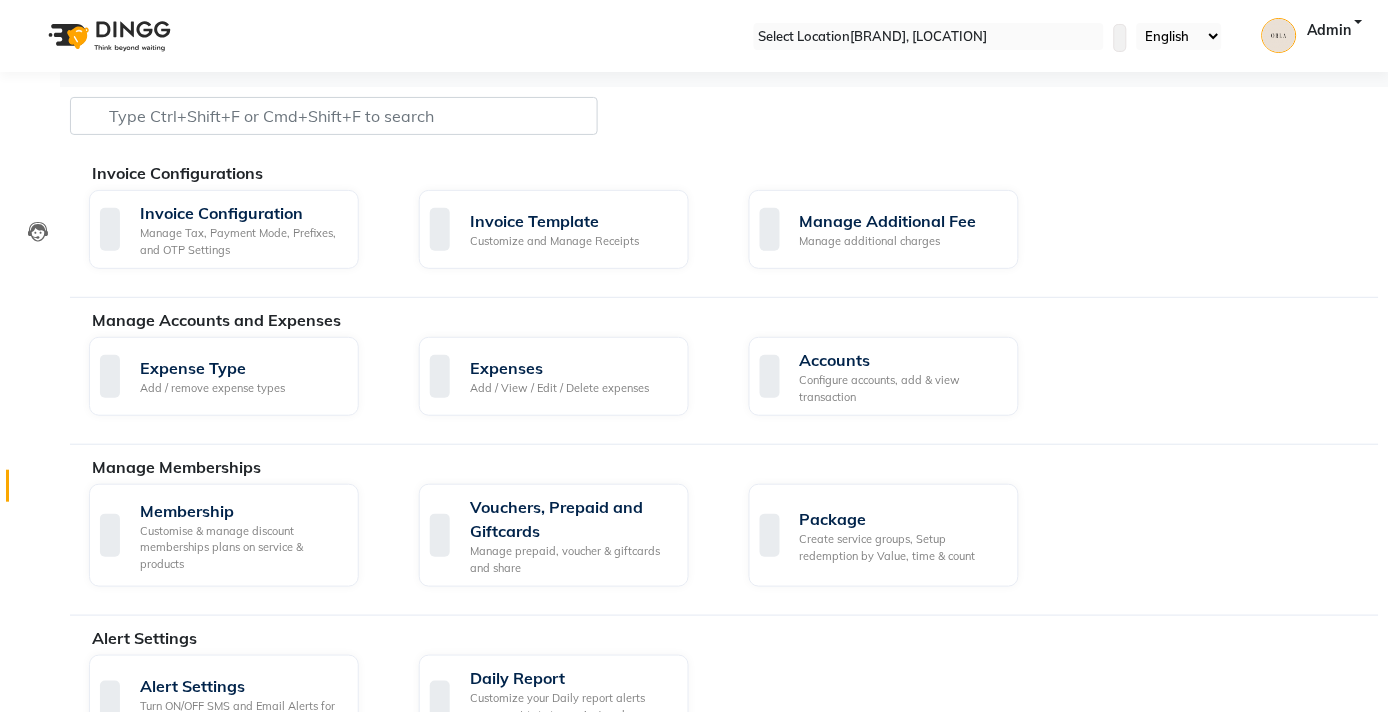 scroll, scrollTop: 111, scrollLeft: 0, axis: vertical 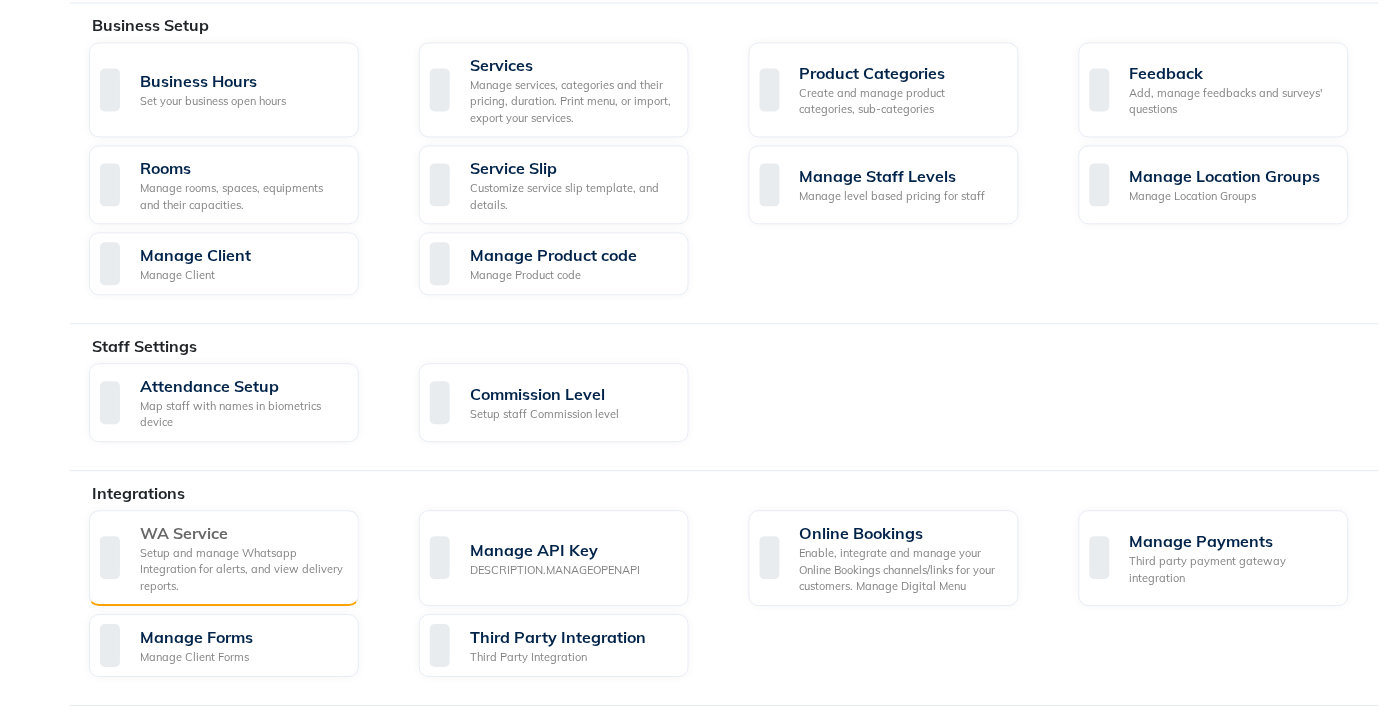 click on "Setup and manage Whatsapp Integration for alerts, and view delivery reports." at bounding box center (241, 570) 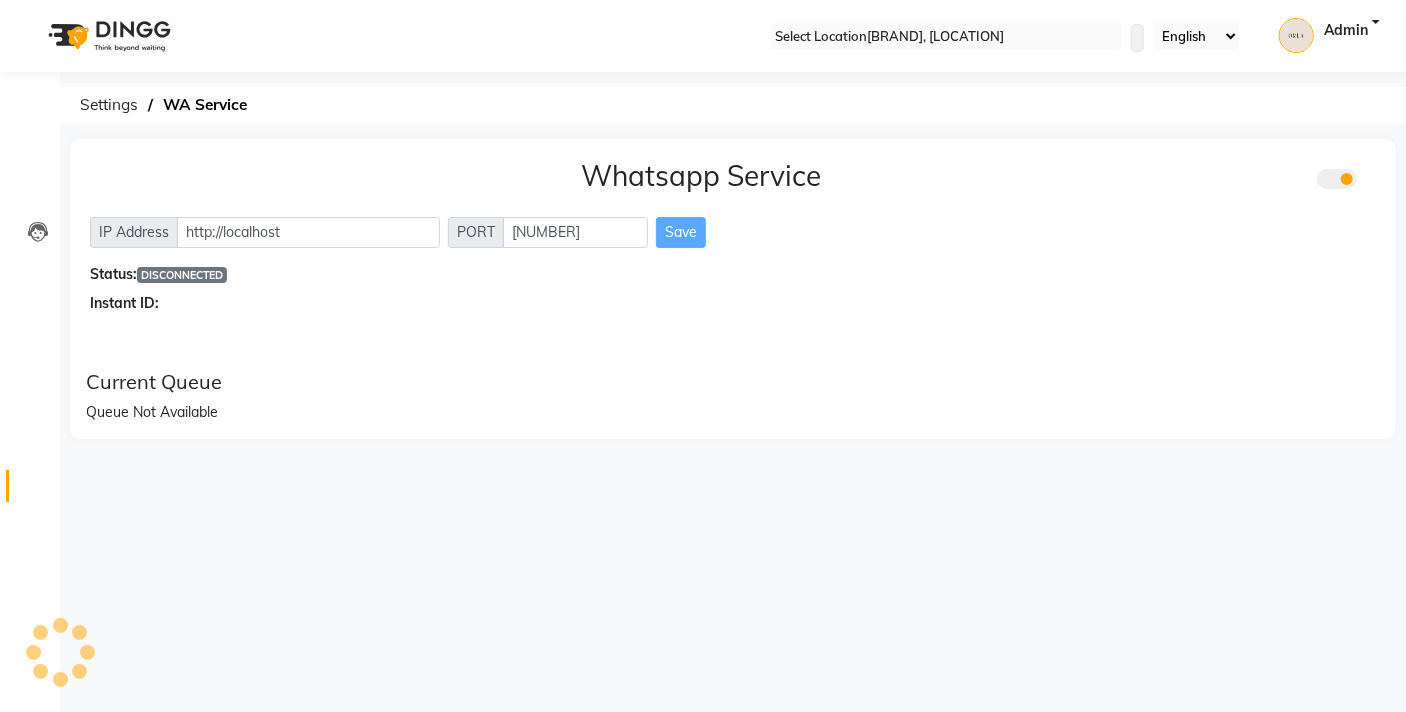click on "Success" at bounding box center (703, 722) 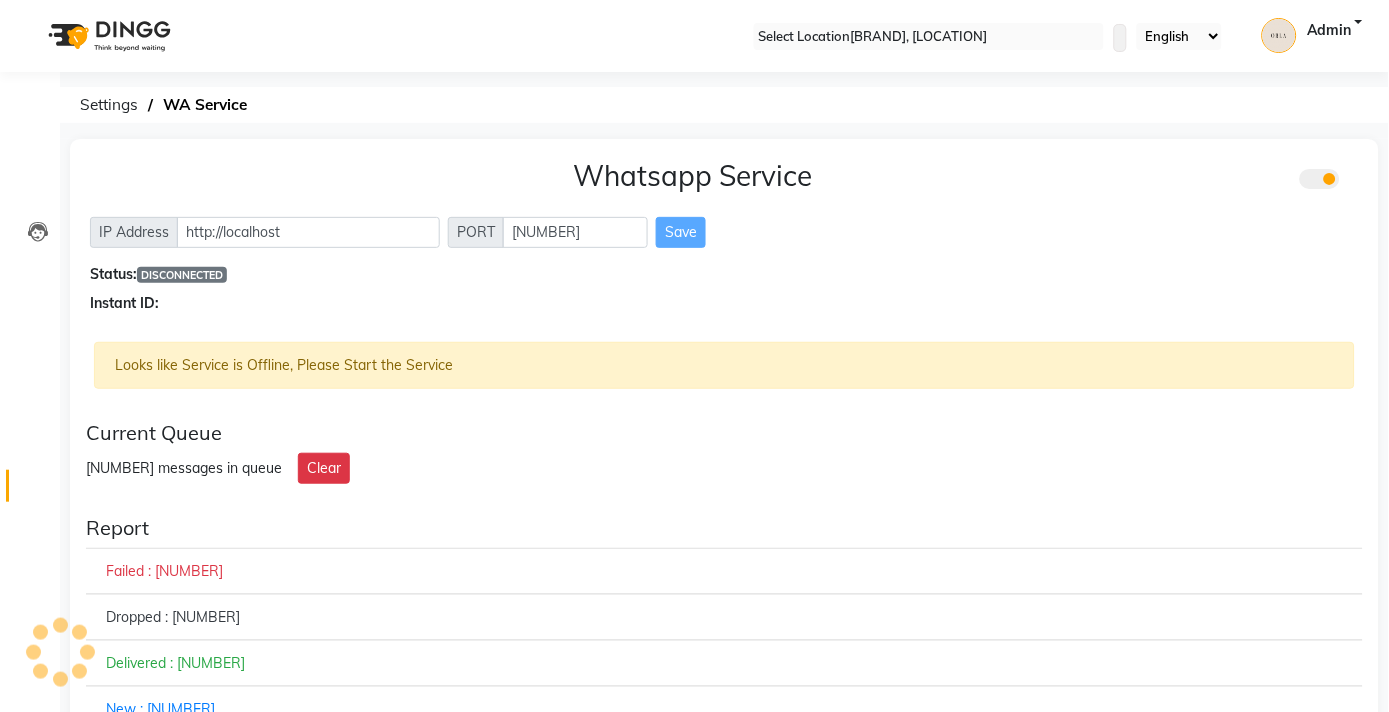 click on "Whatsapp Service  IP Address http://localhost PORT 4001 Save Status:  DISCONNECTED Instant ID:" at bounding box center (724, 236) 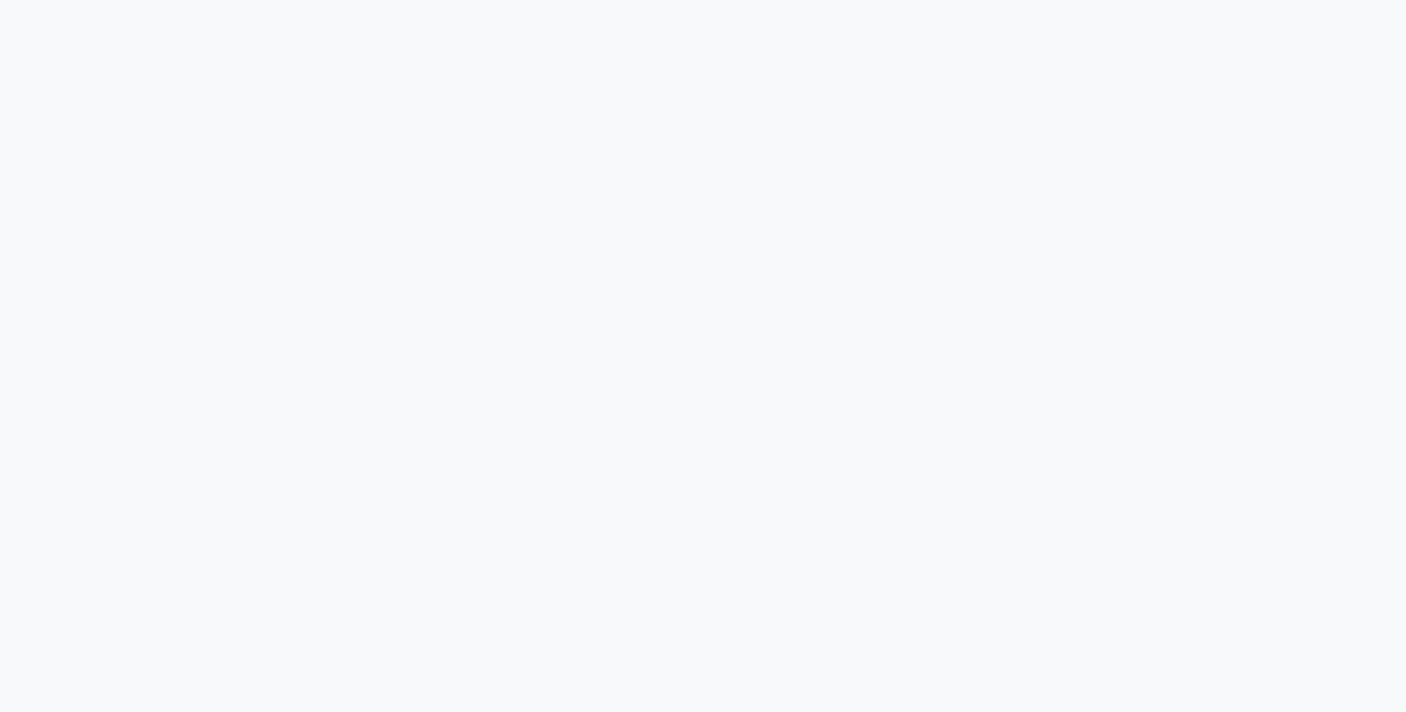 scroll, scrollTop: 0, scrollLeft: 0, axis: both 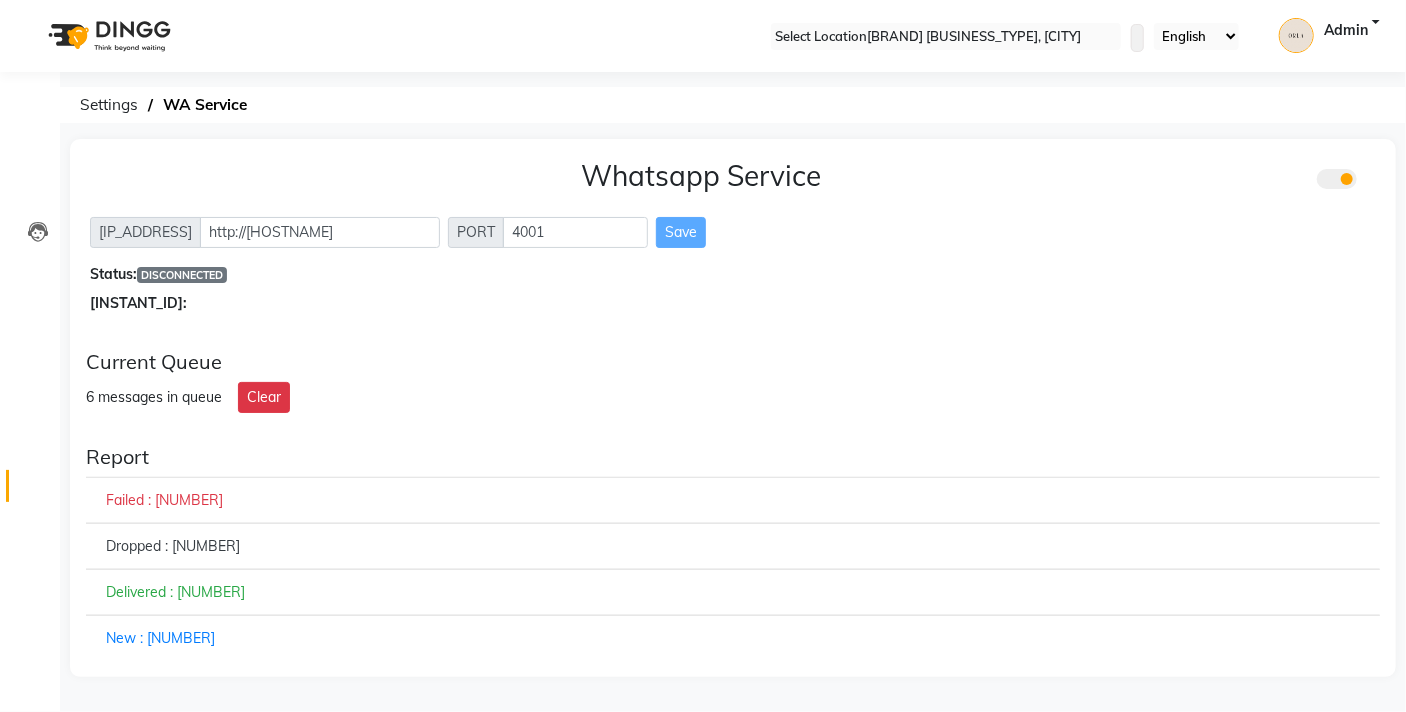 click on "Instant ID:" at bounding box center (733, 303) 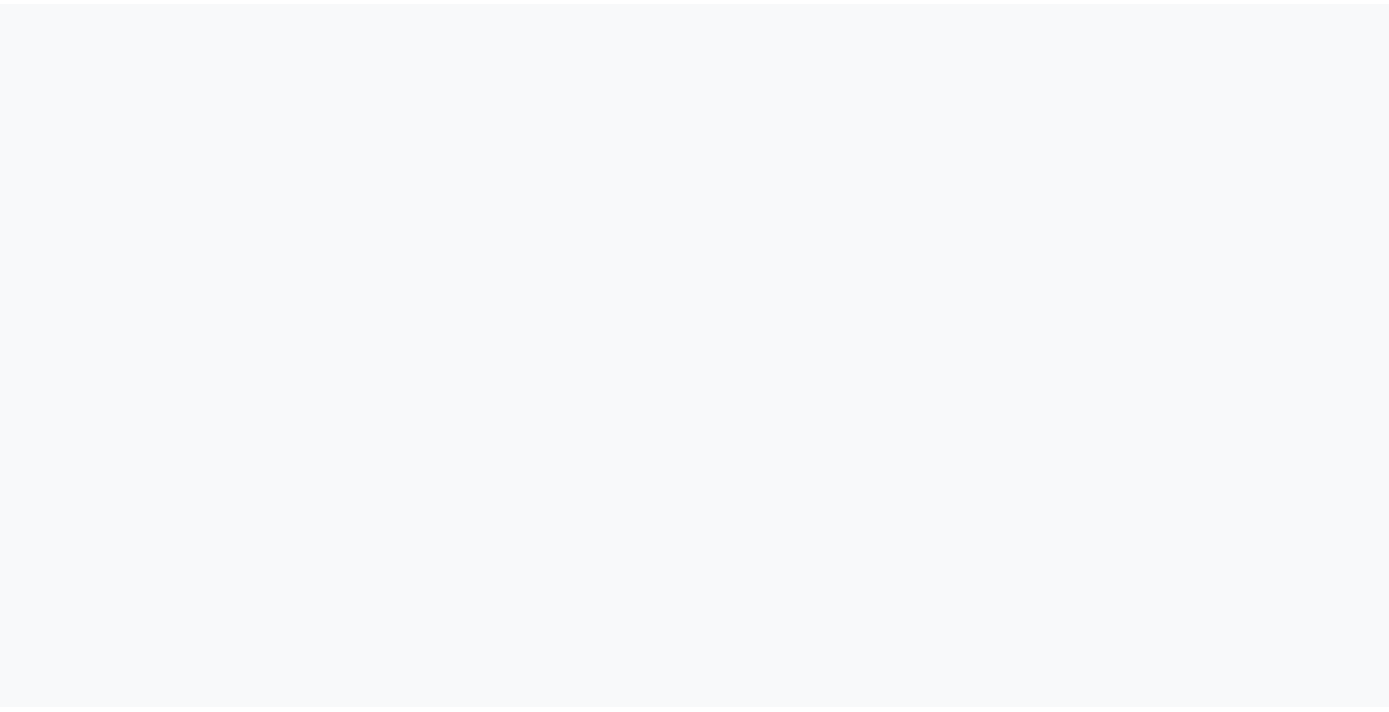 scroll, scrollTop: 0, scrollLeft: 0, axis: both 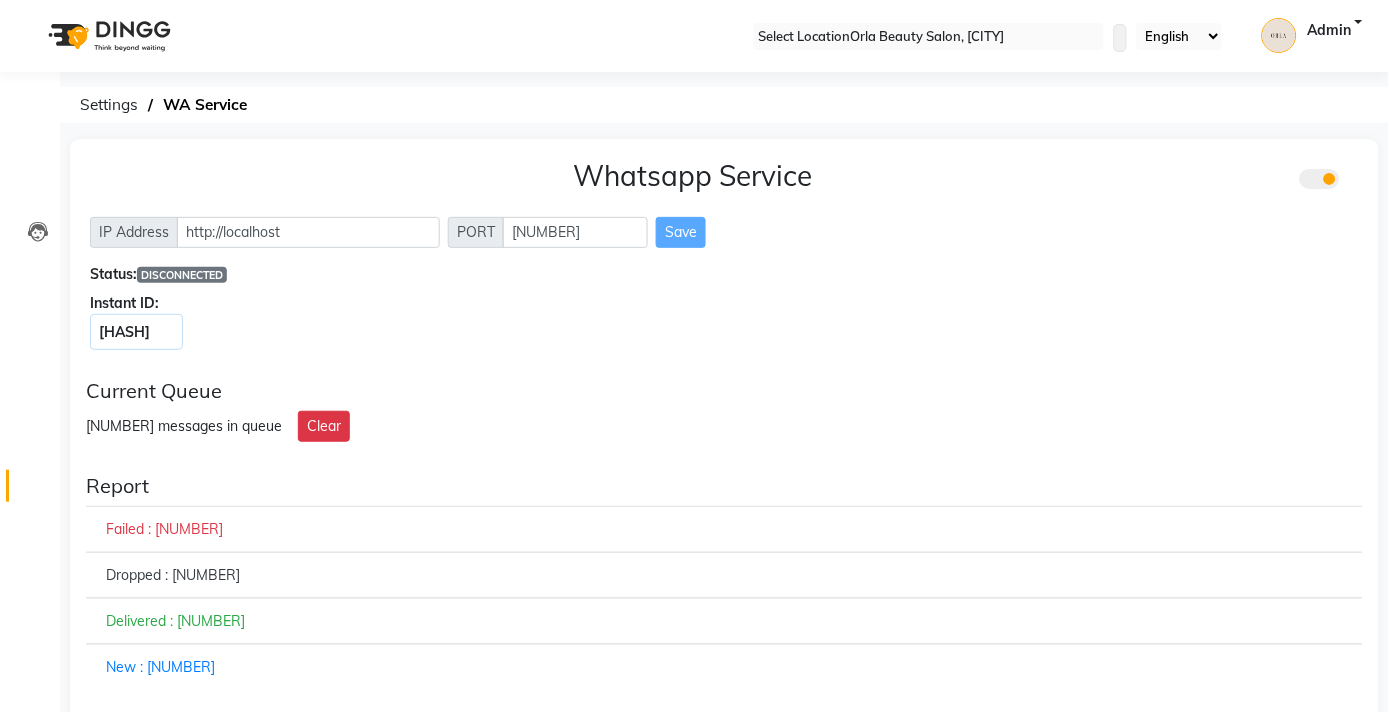 click at bounding box center [1120, 38] 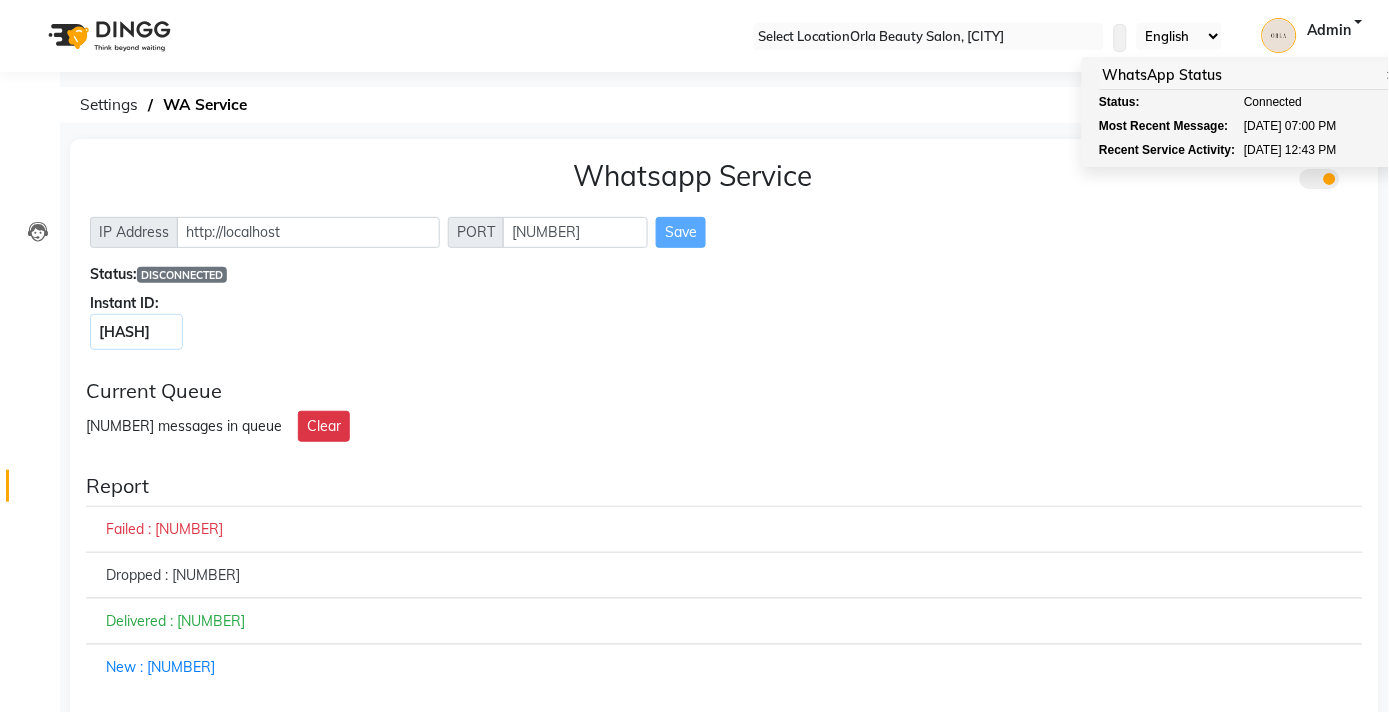 click at bounding box center (1120, 38) 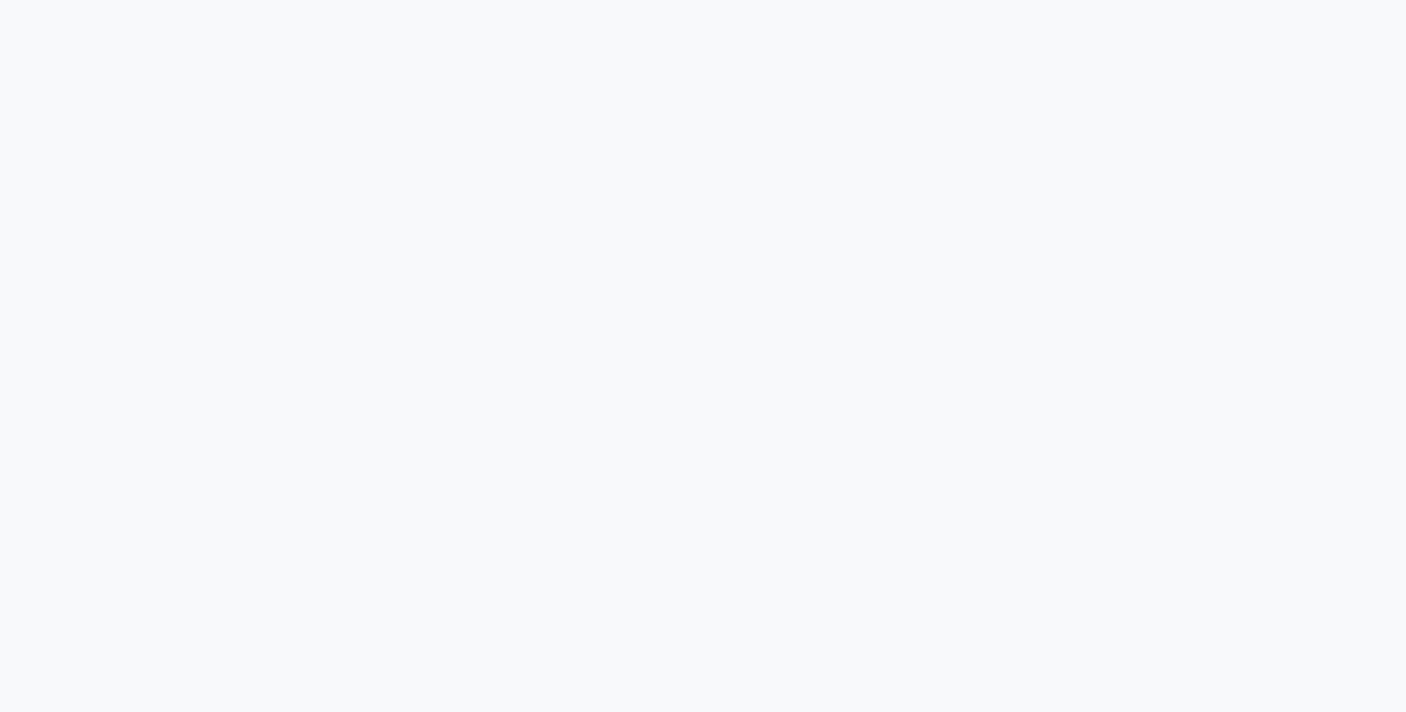 scroll, scrollTop: 0, scrollLeft: 0, axis: both 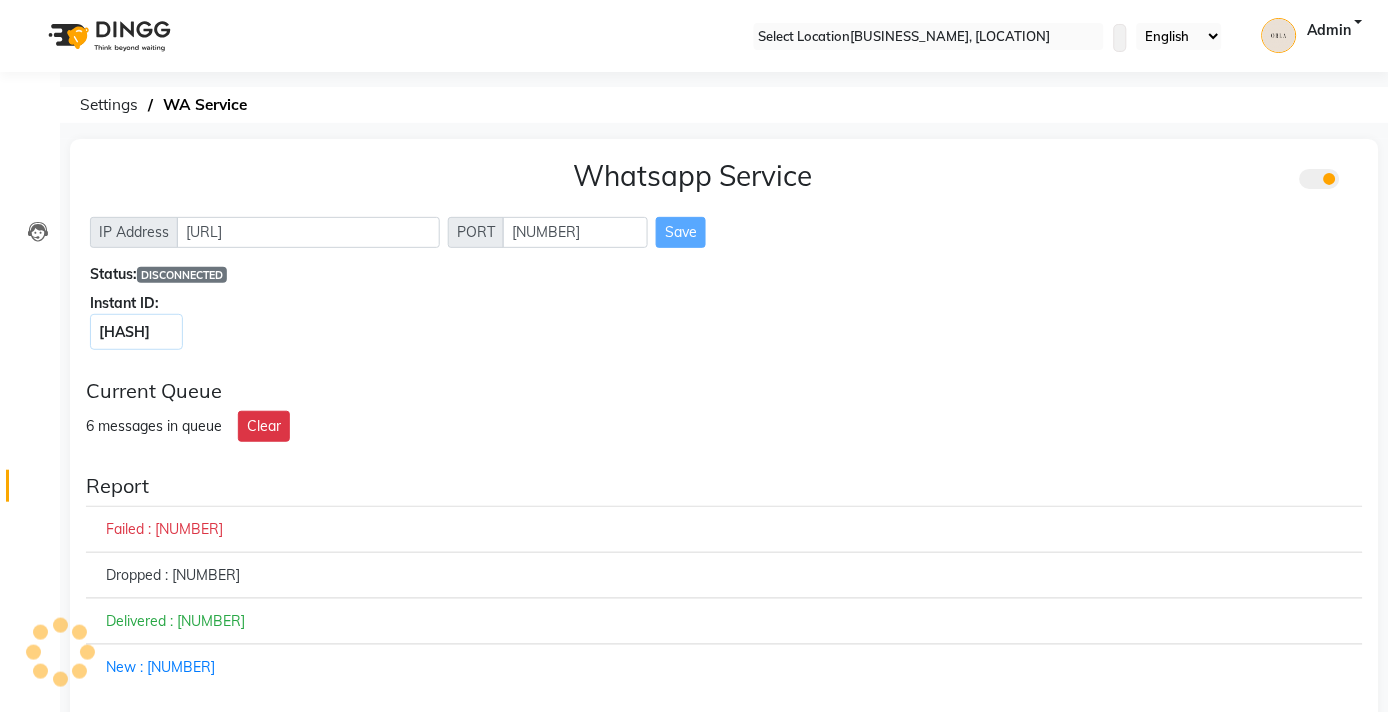 click at bounding box center [1119, 35] 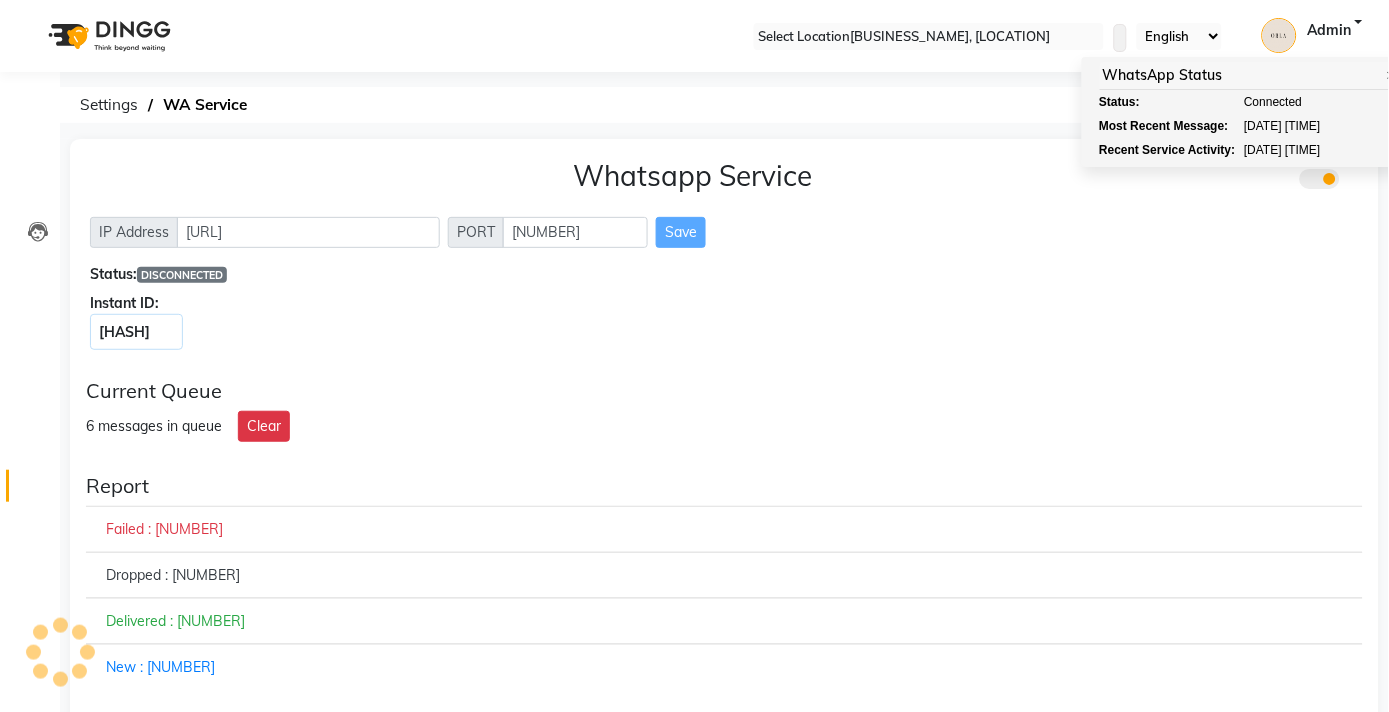 click on "Current Queue" at bounding box center (724, 391) 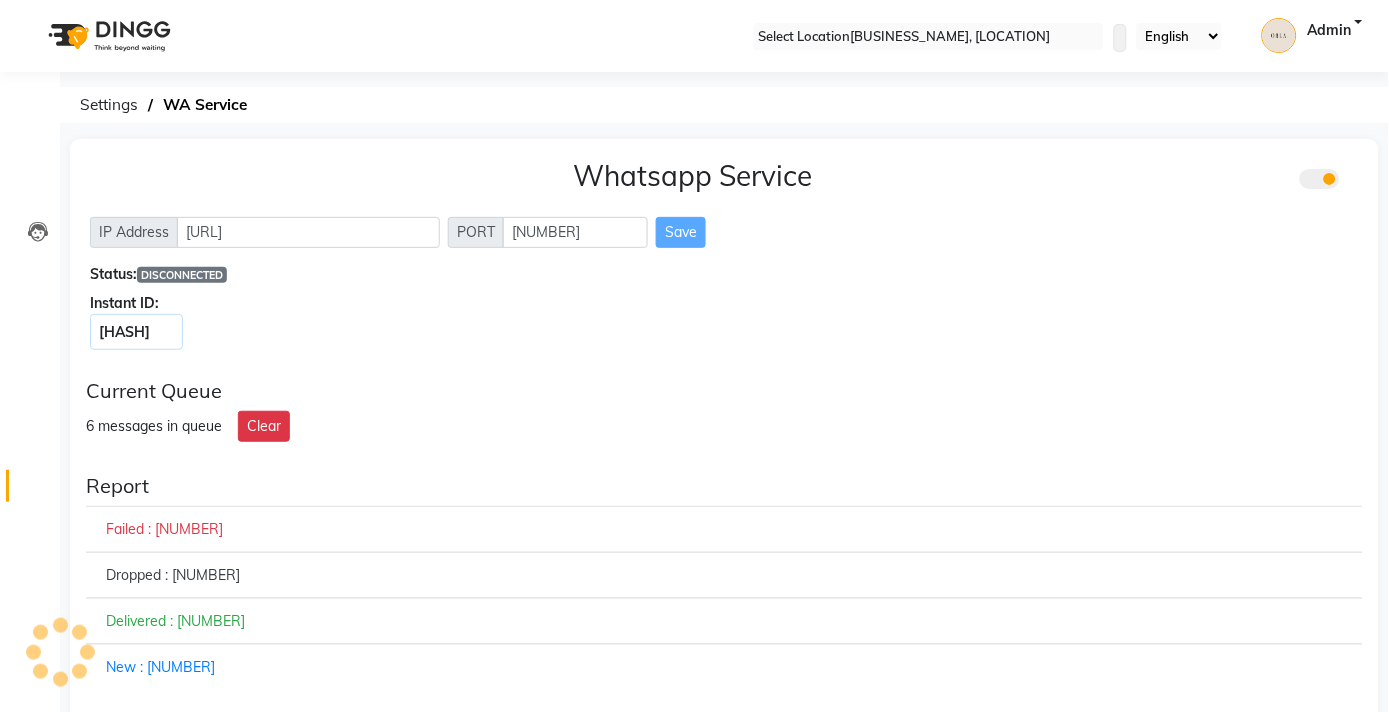 click on "Whatsapp Service IP Address [URL] PORT [NUMBER] Save Status: DISCONNECTED Instant ID: [HASH]" at bounding box center (724, 251) 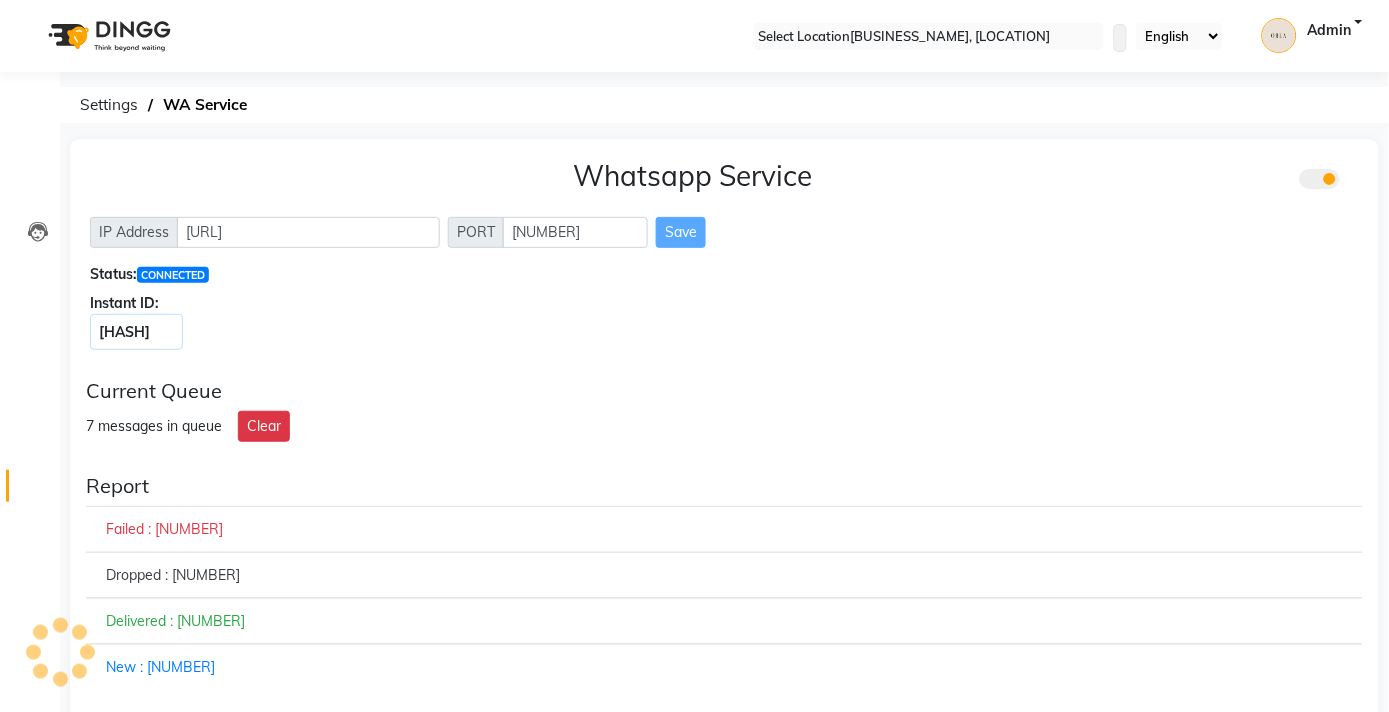 click on "Calendar  Invoice  Clients  Leads   Marketing  Members  Inventory  Staff  Reports  Settings Completed InProgress Upcoming Dropped Tentative Check-In Confirm Bookings Generate Report Segments Page Builder" at bounding box center [135, 675] 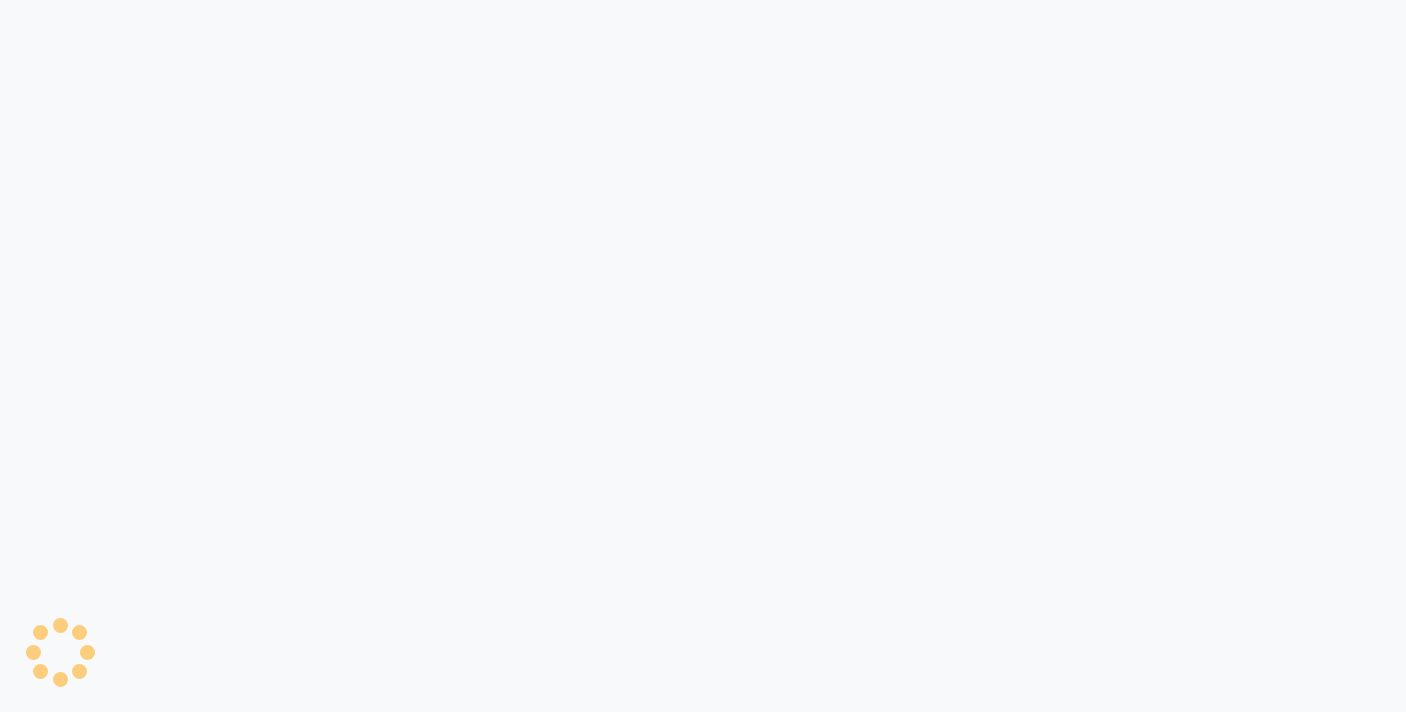 scroll, scrollTop: 0, scrollLeft: 0, axis: both 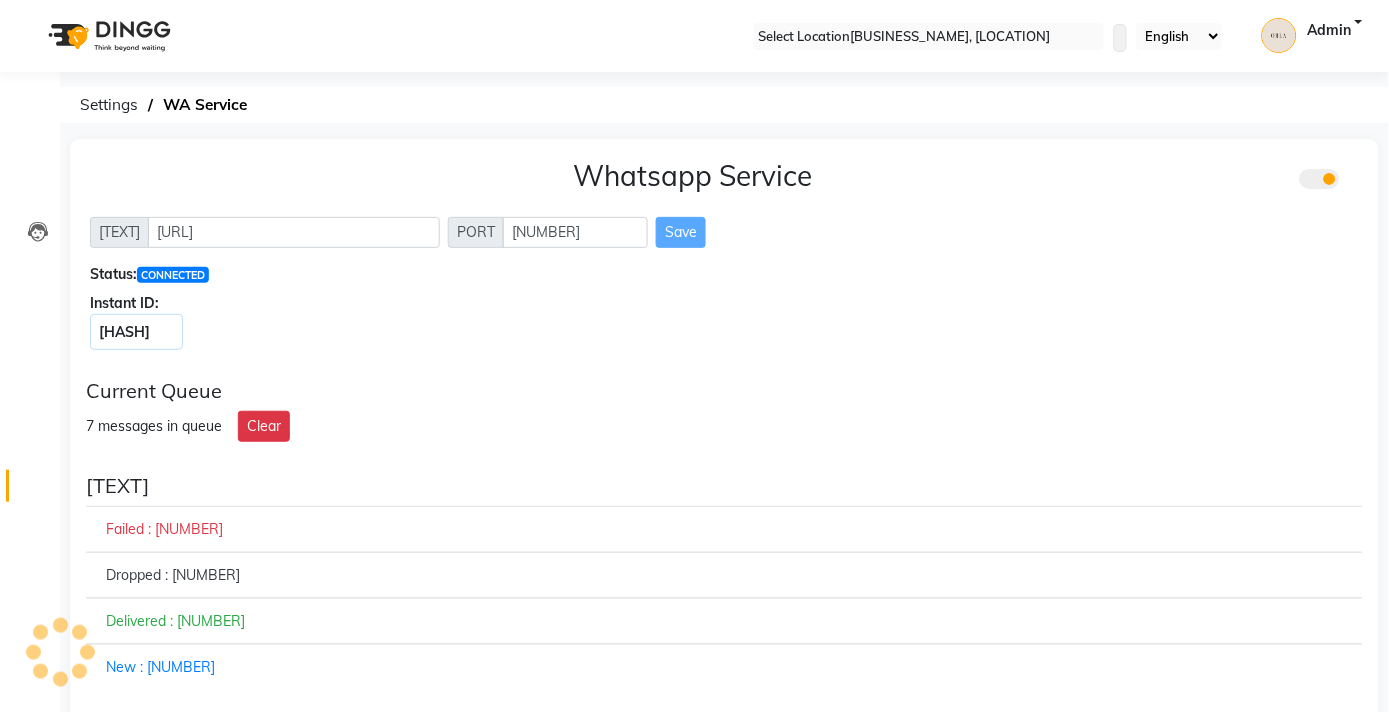 click on "New : 7" at bounding box center [724, 667] 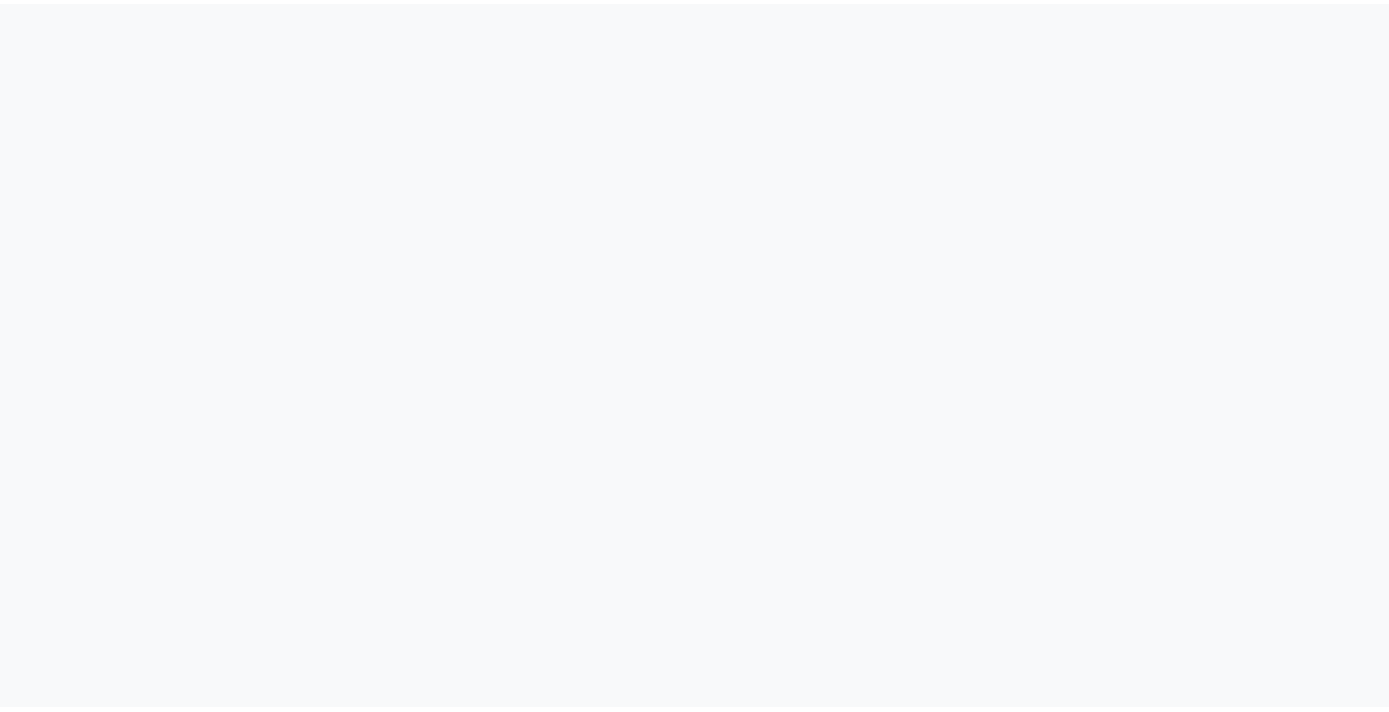 scroll, scrollTop: 0, scrollLeft: 0, axis: both 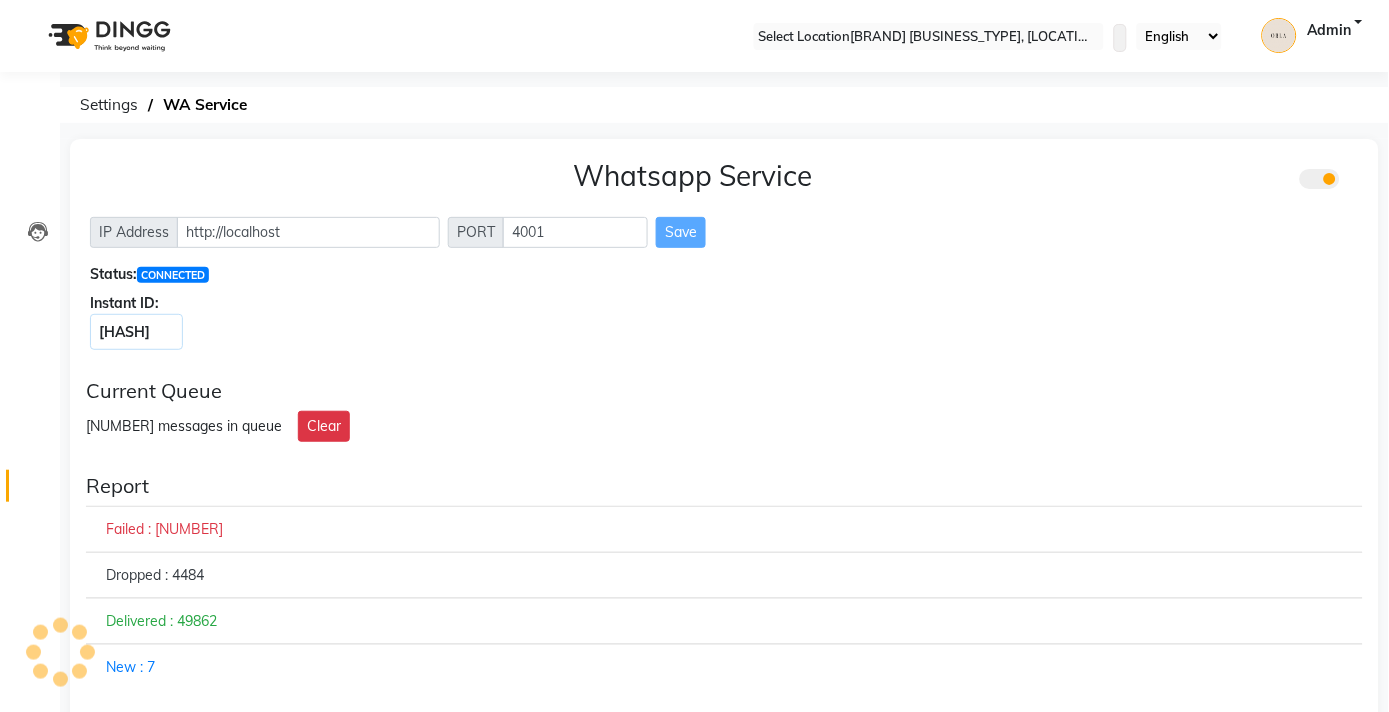 drag, startPoint x: 1162, startPoint y: 625, endPoint x: 834, endPoint y: 266, distance: 486.27667 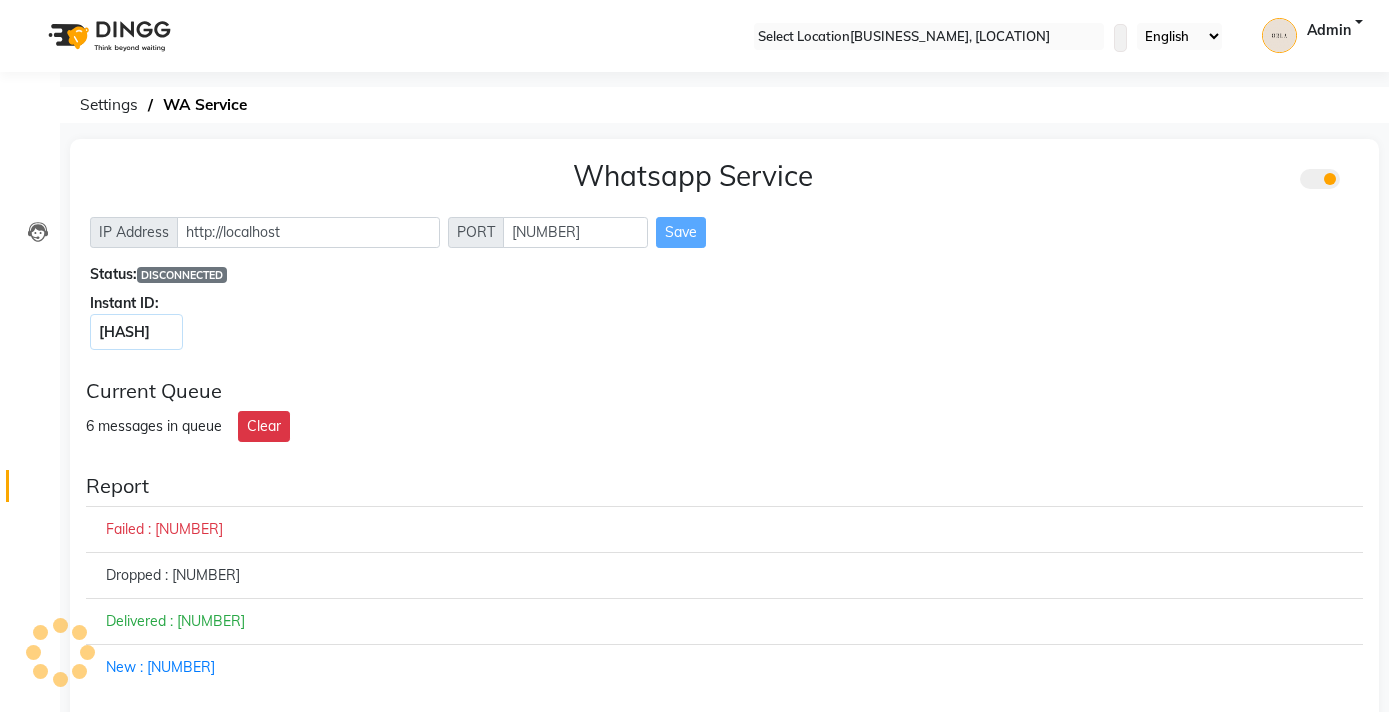 scroll, scrollTop: 0, scrollLeft: 0, axis: both 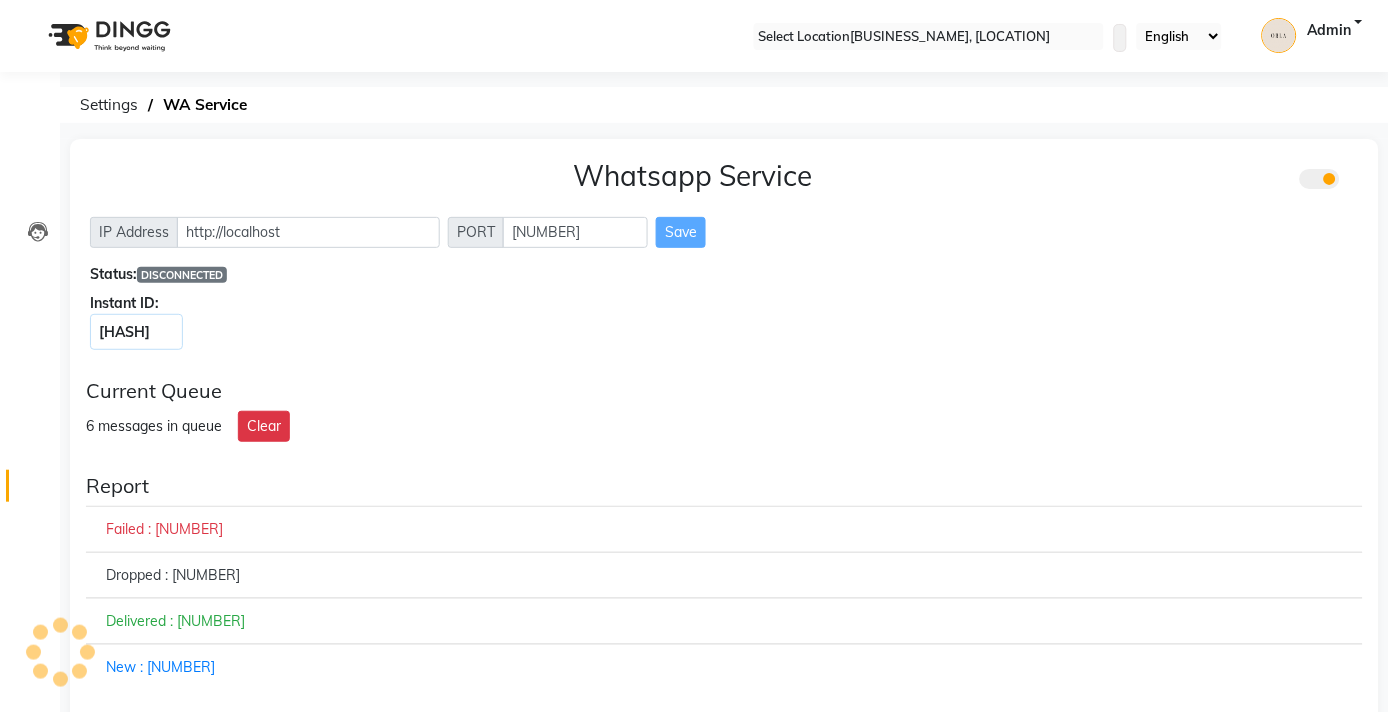 click on "Delivered : 49862" at bounding box center (724, 621) 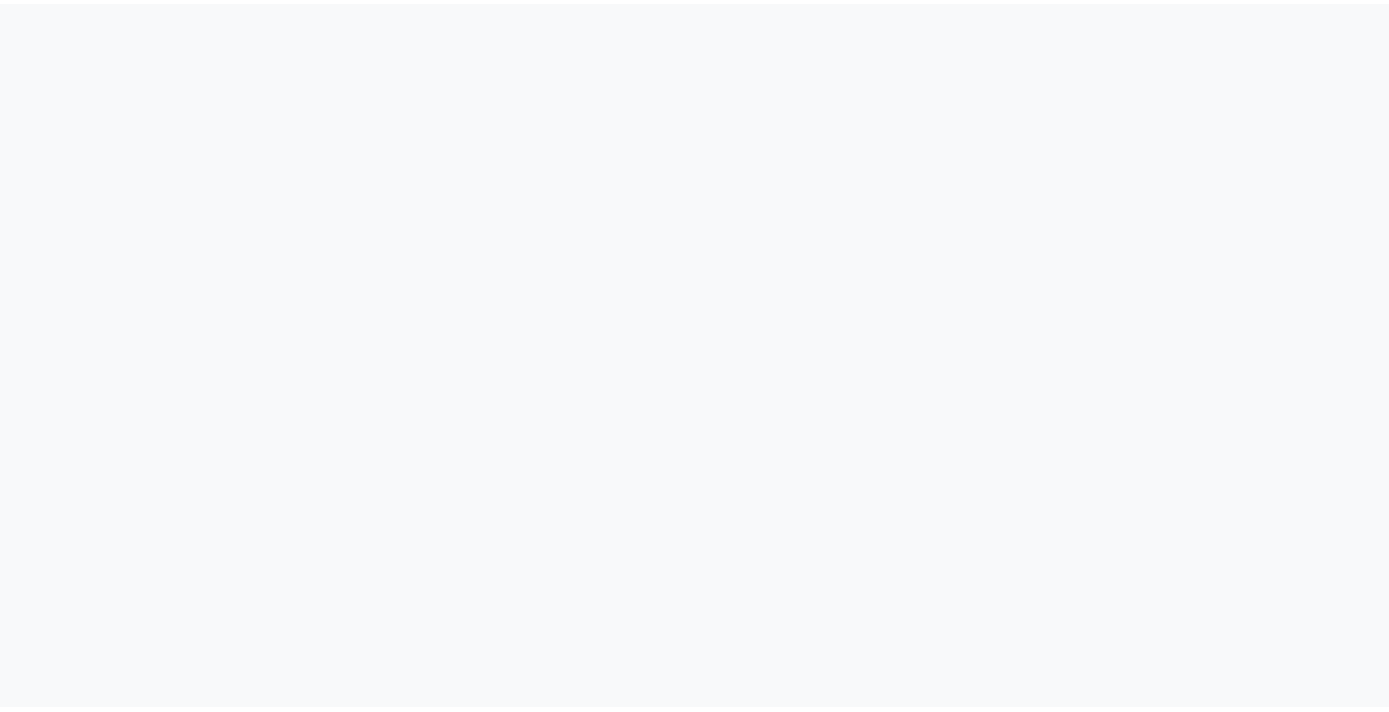 scroll, scrollTop: 0, scrollLeft: 0, axis: both 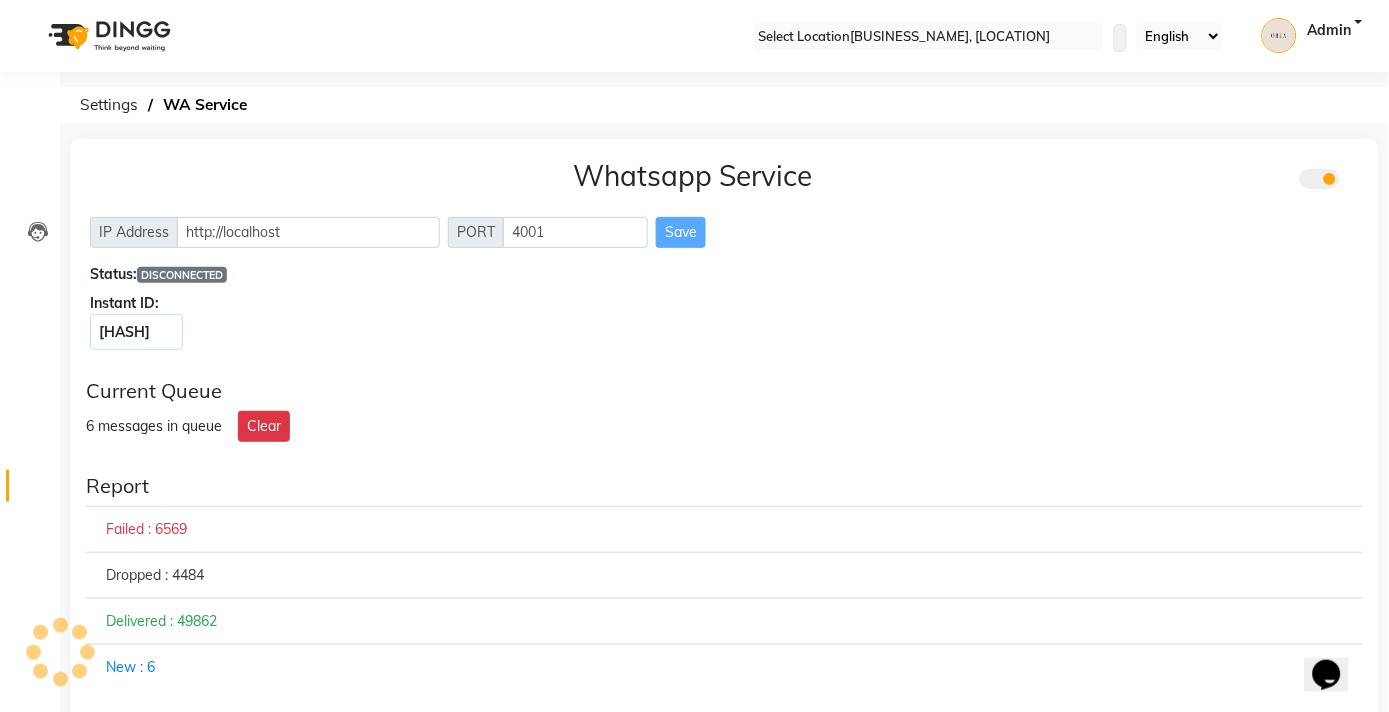 click on "WhatsApp Status  ✕ Status:  Connected Most Recent Message: 01-07-2025     12:49 PM Recent Service Activity: 01-07-2025     12:47 PM English ENGLISH Español العربية मराठी हिंदी ગુજરાતી தமிழ் 中文 Notifications nothing to show Admin Manage Profile Change Password Sign out  Version:3.14.0" at bounding box center (929, 36) 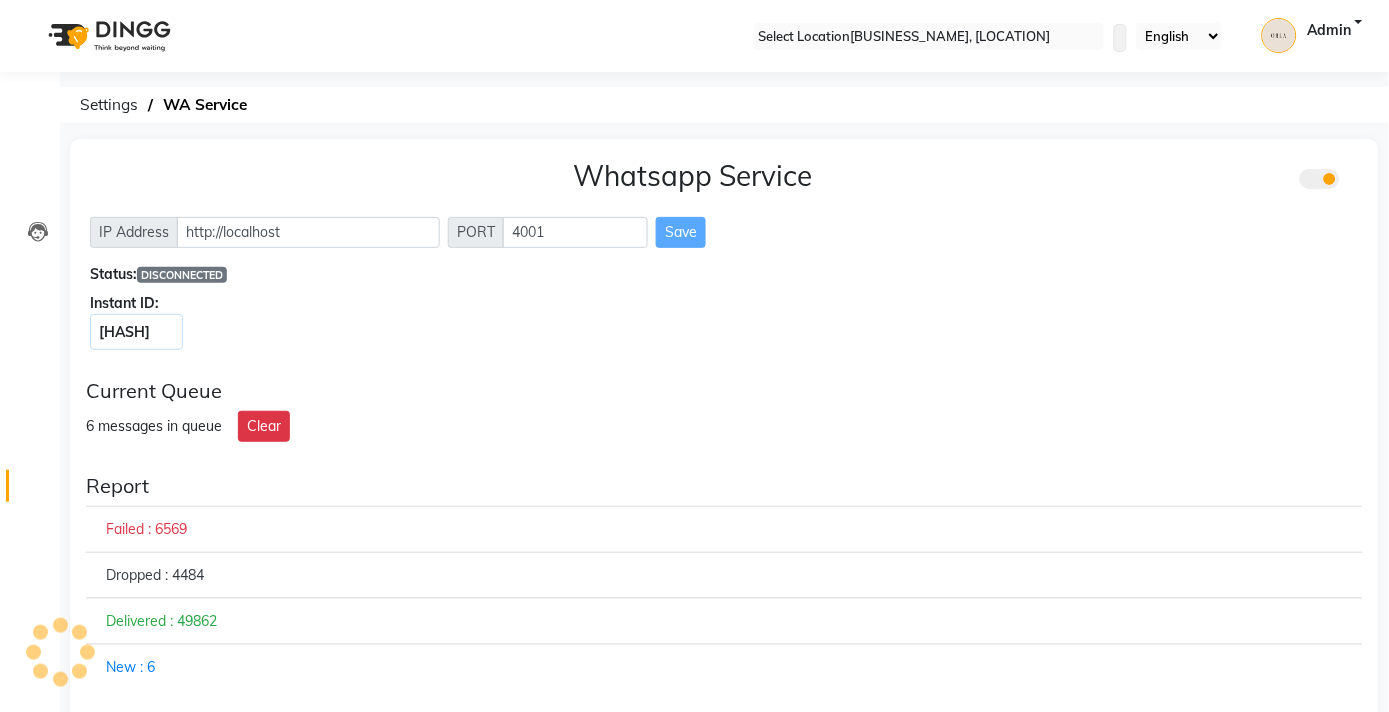 click at bounding box center (1119, 35) 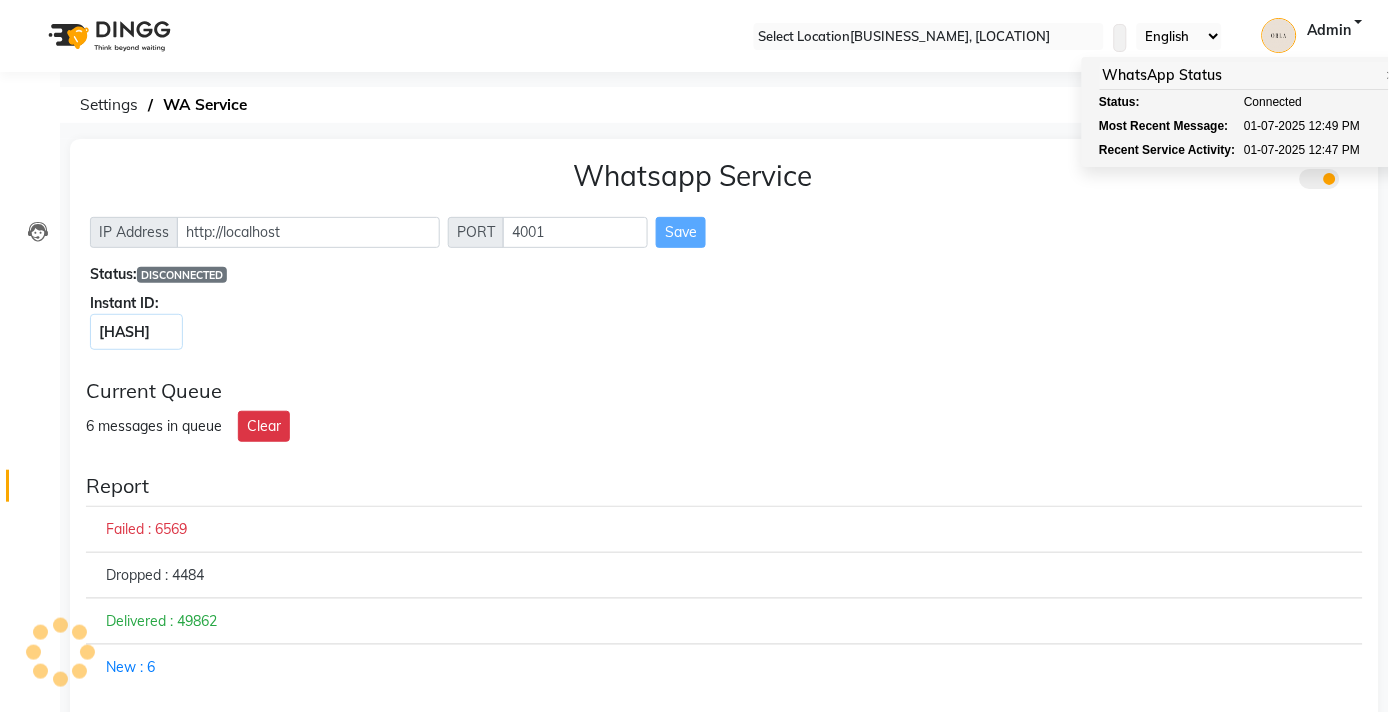 click on "Current Queue" at bounding box center (724, 391) 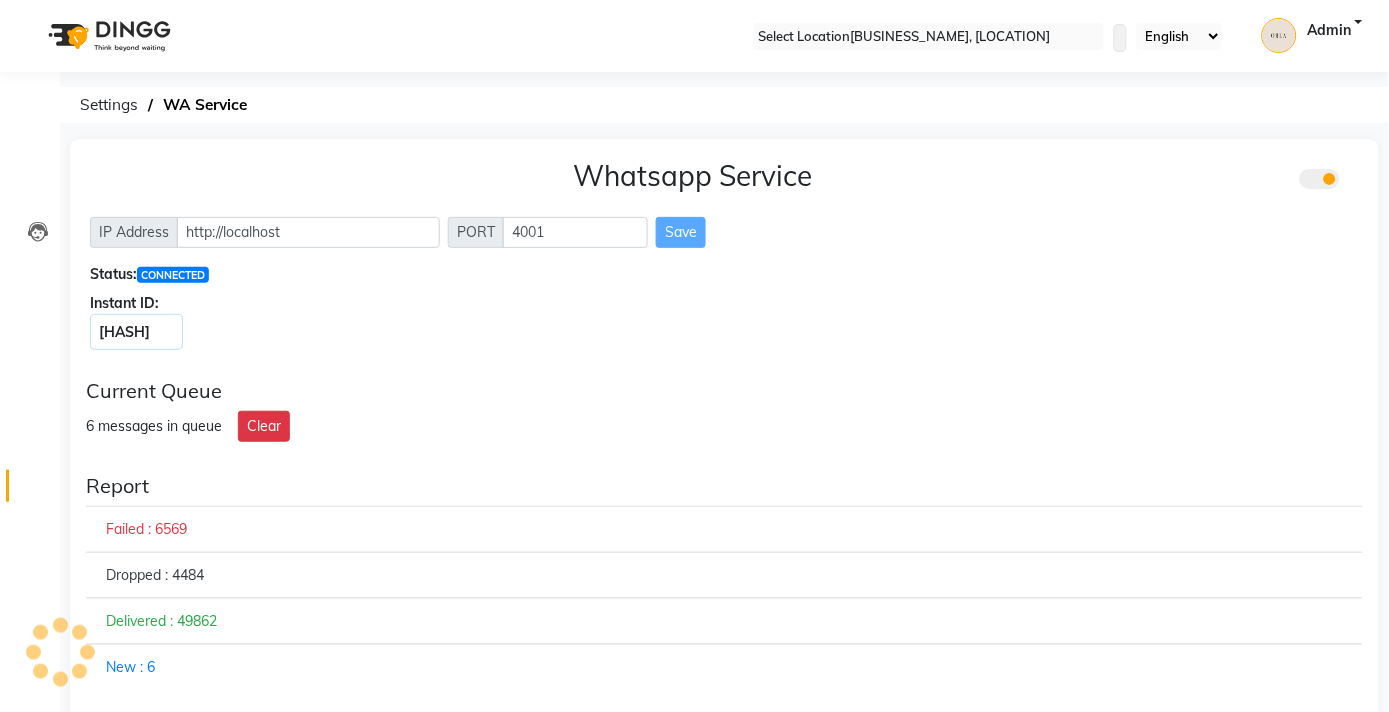 click on "Whatsapp Service  IP Address http://localhost PORT 4001 Save Status:  CONNECTED Instant ID: $2b$10$Uz5g65djK7uYUCqL.9.y.uvL0dydWmY.WfqtxlR1RbwYYwph3ihxC" at bounding box center (724, 251) 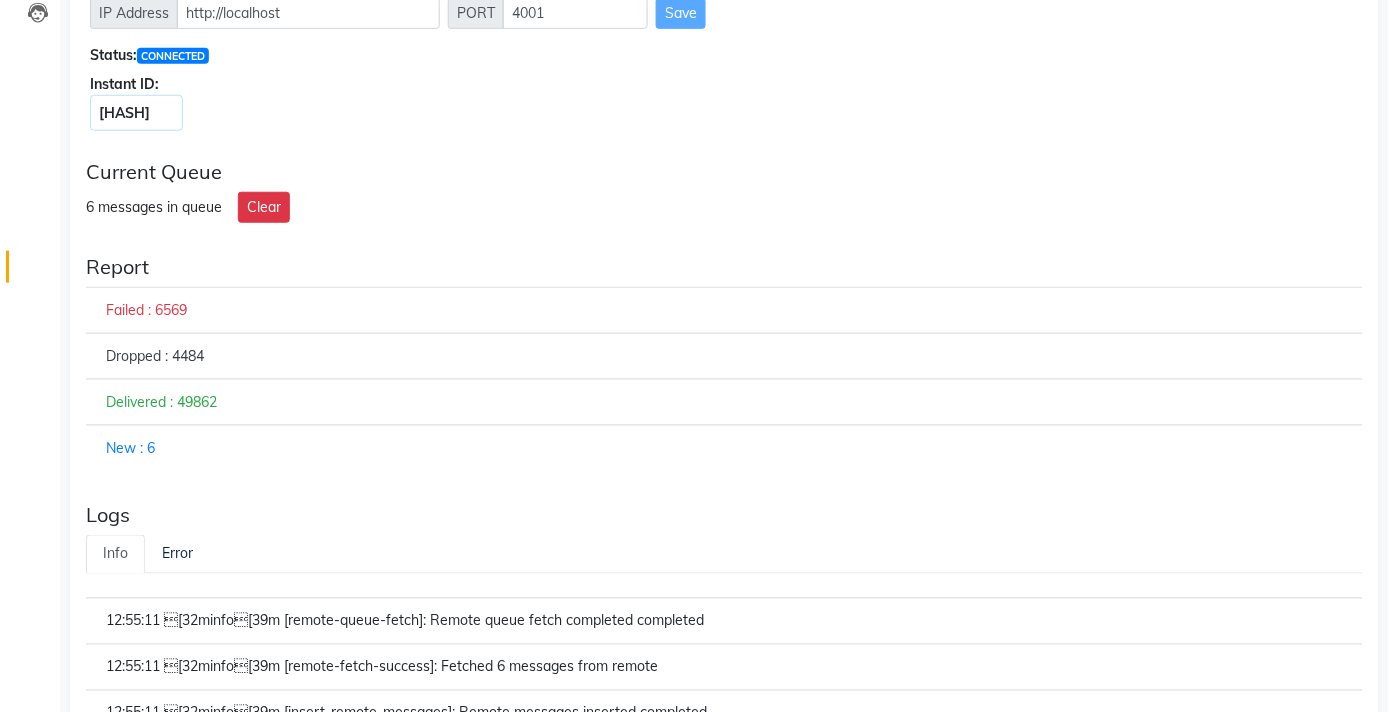 scroll, scrollTop: 222, scrollLeft: 0, axis: vertical 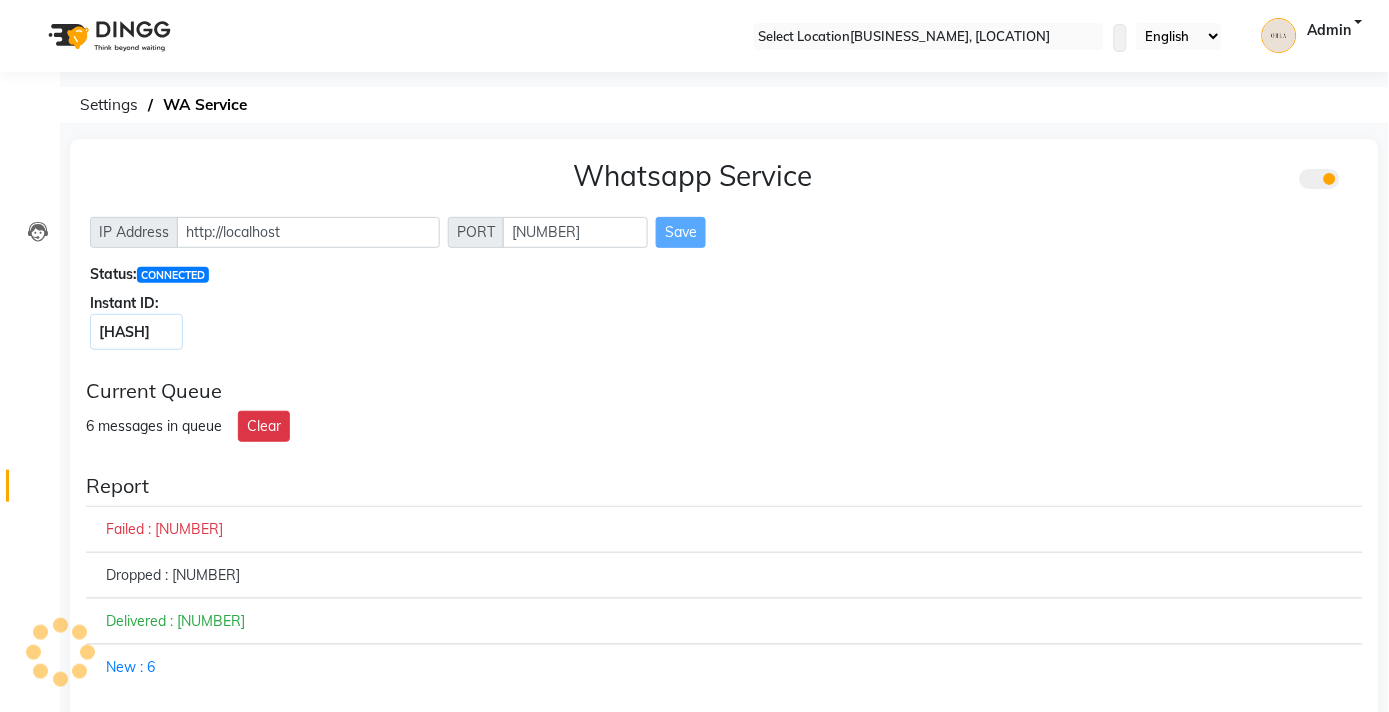click at bounding box center [1119, 35] 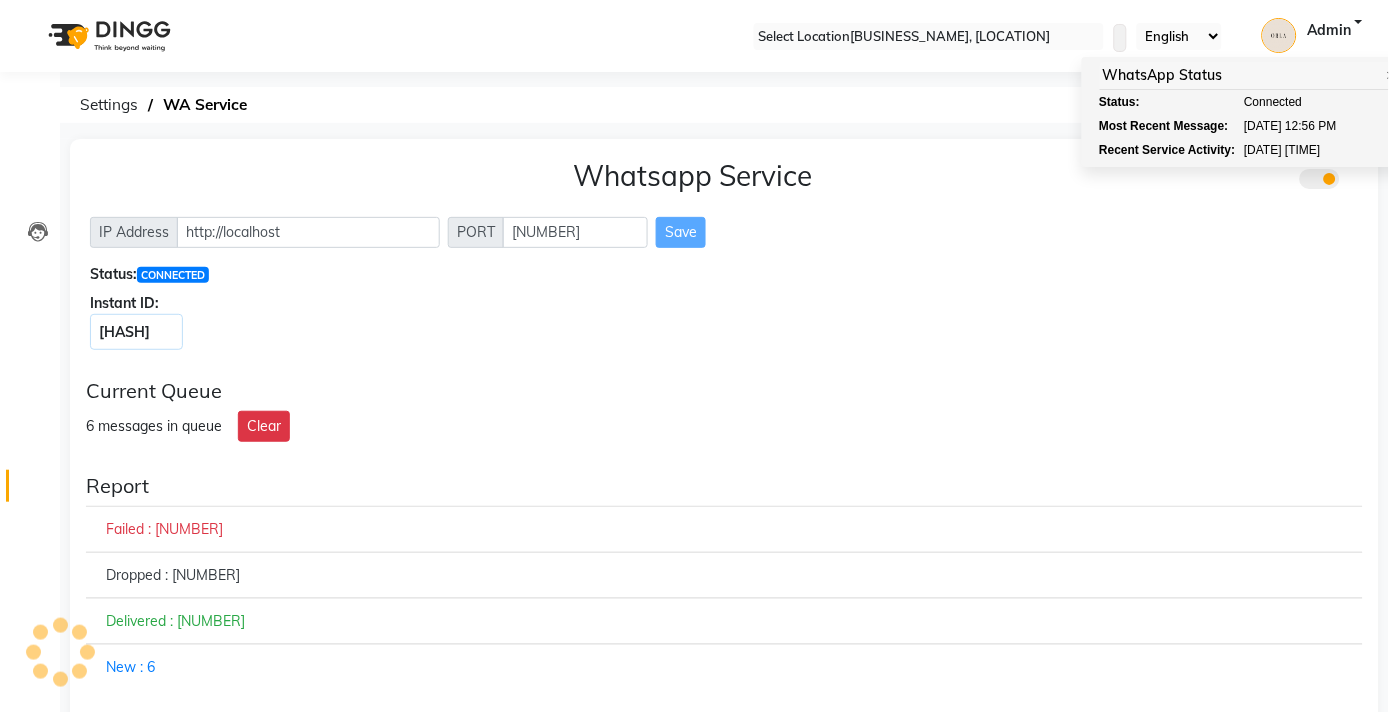 click at bounding box center [1119, 35] 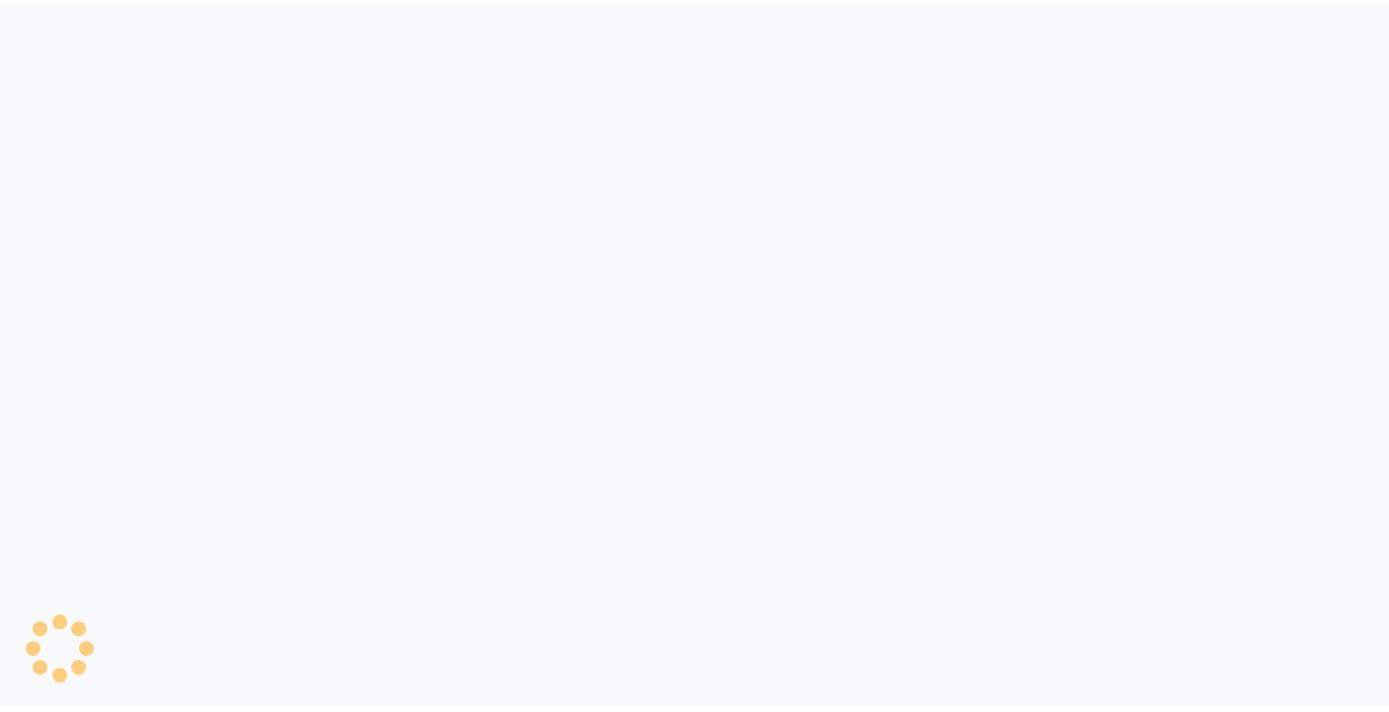 scroll, scrollTop: 0, scrollLeft: 0, axis: both 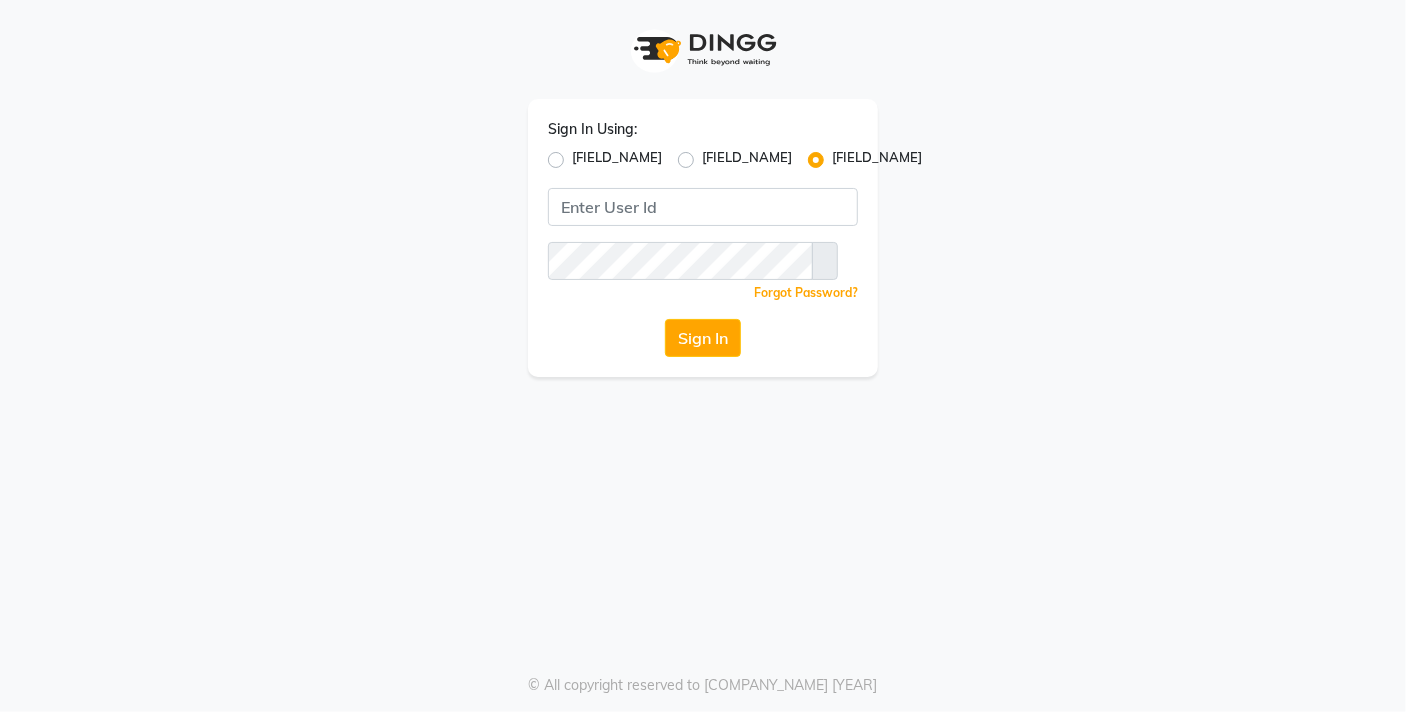click on "Mobile Number" at bounding box center [617, 160] 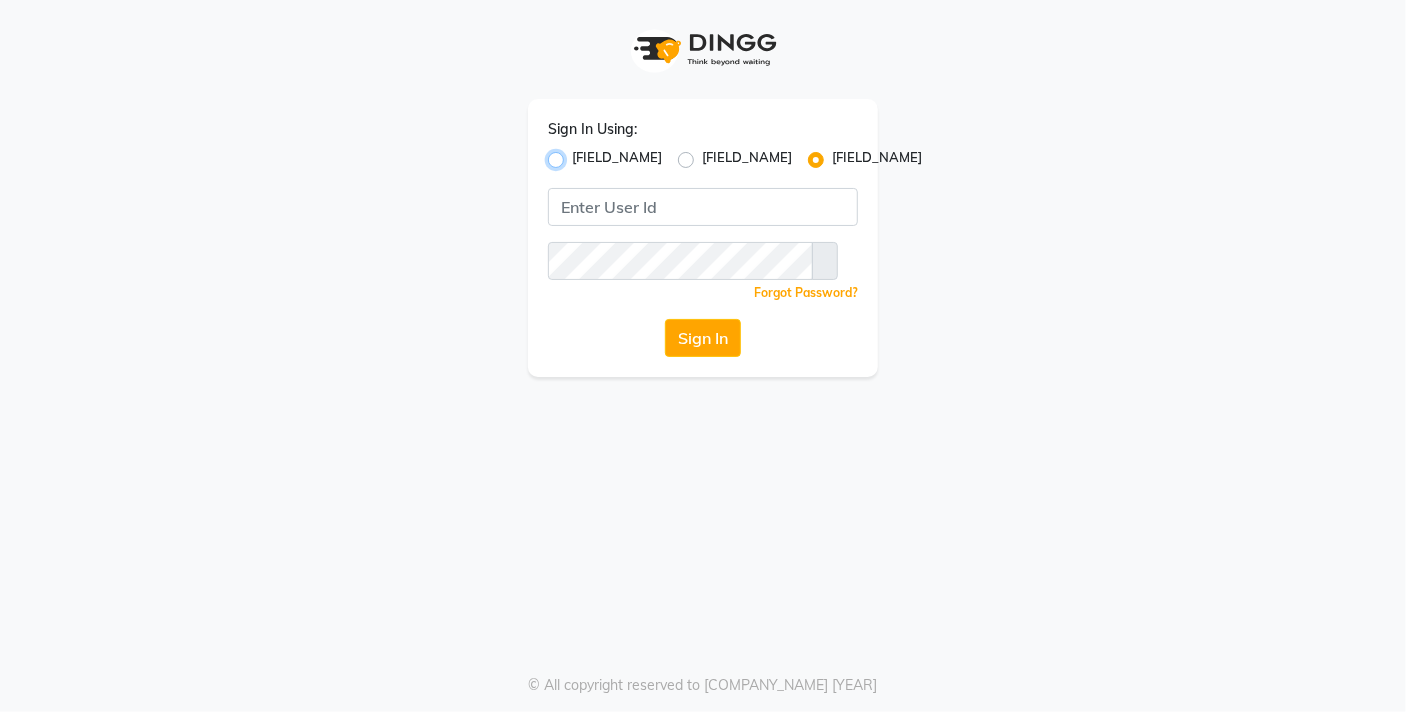 click on "Mobile Number" at bounding box center (578, 154) 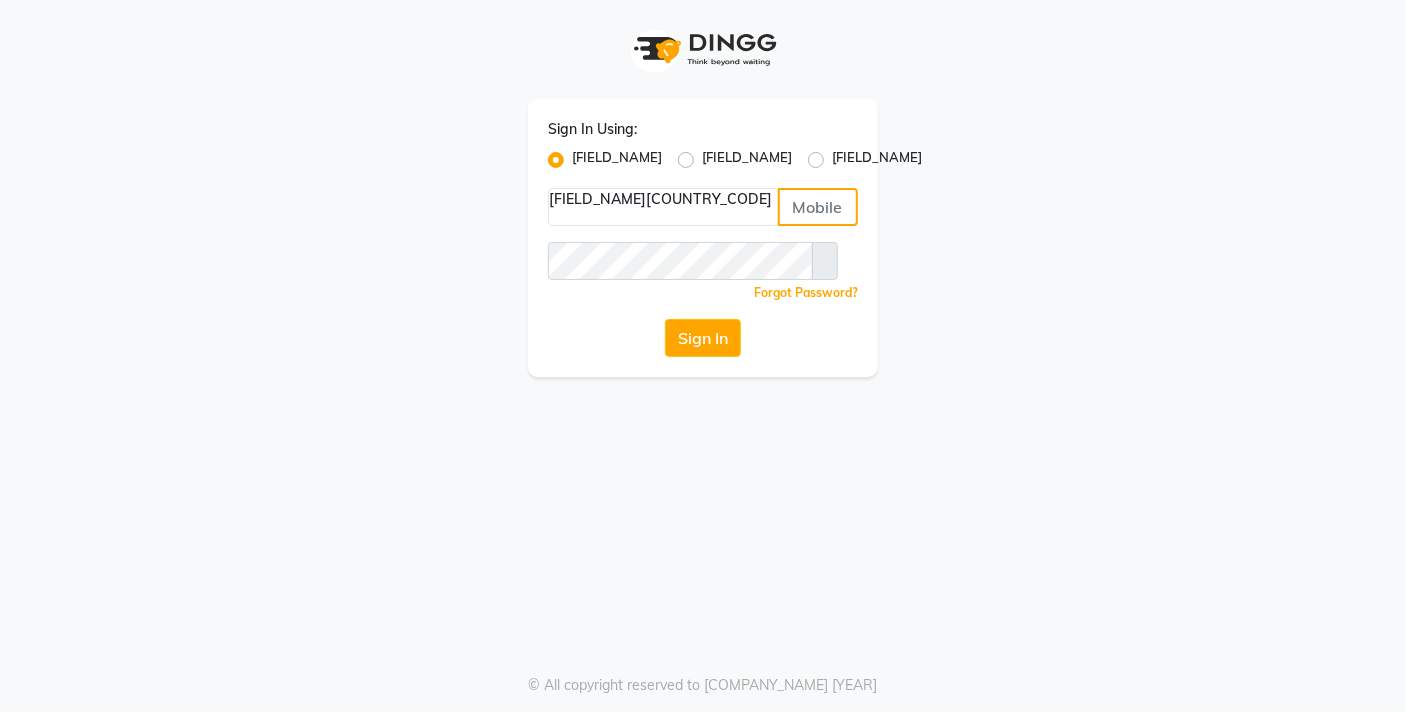 click at bounding box center [818, 207] 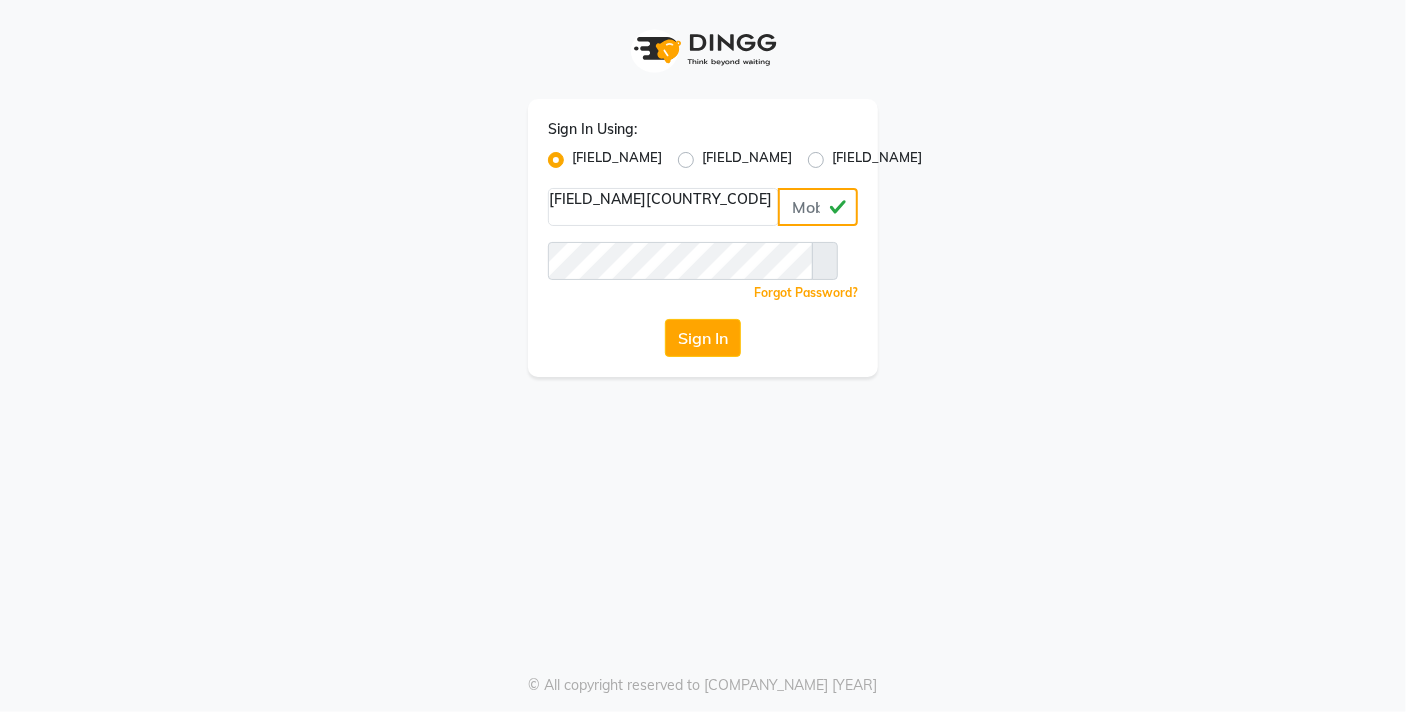 type on "567130417" 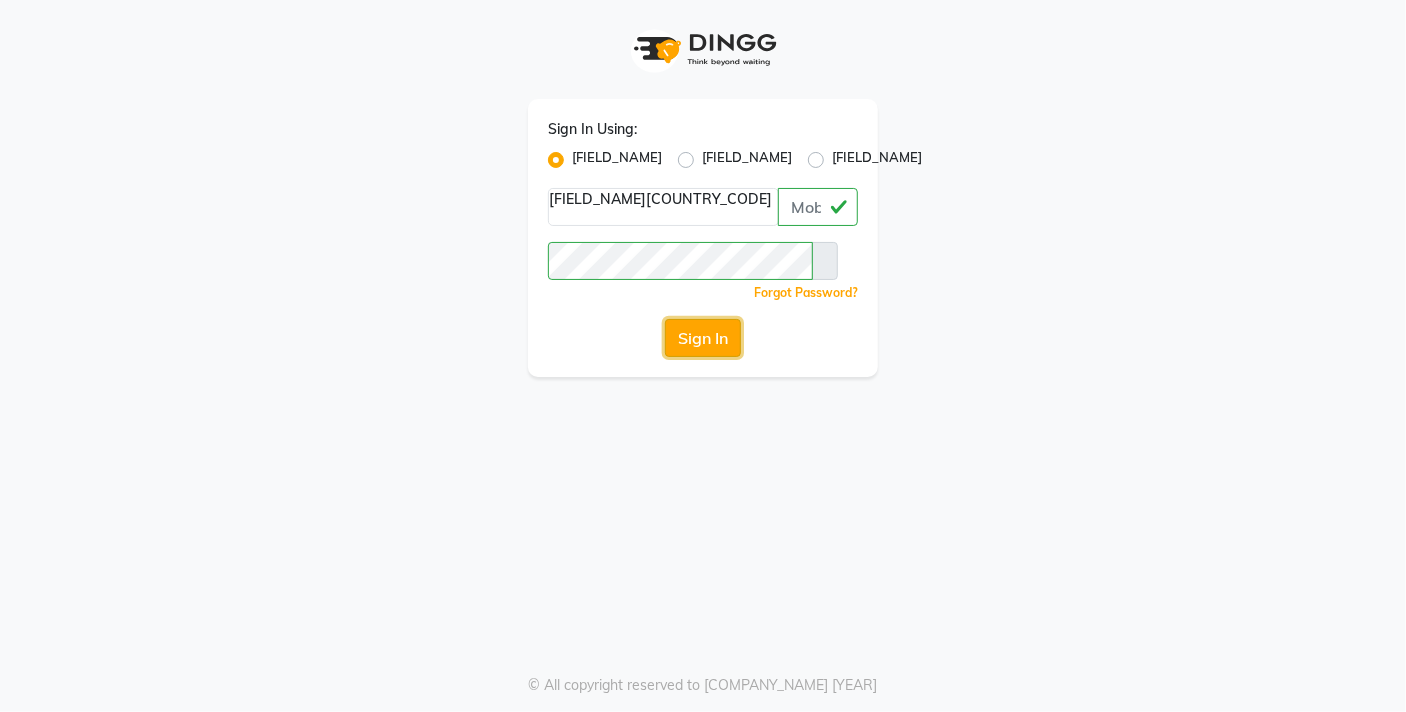 click on "Sign In" at bounding box center [703, 338] 